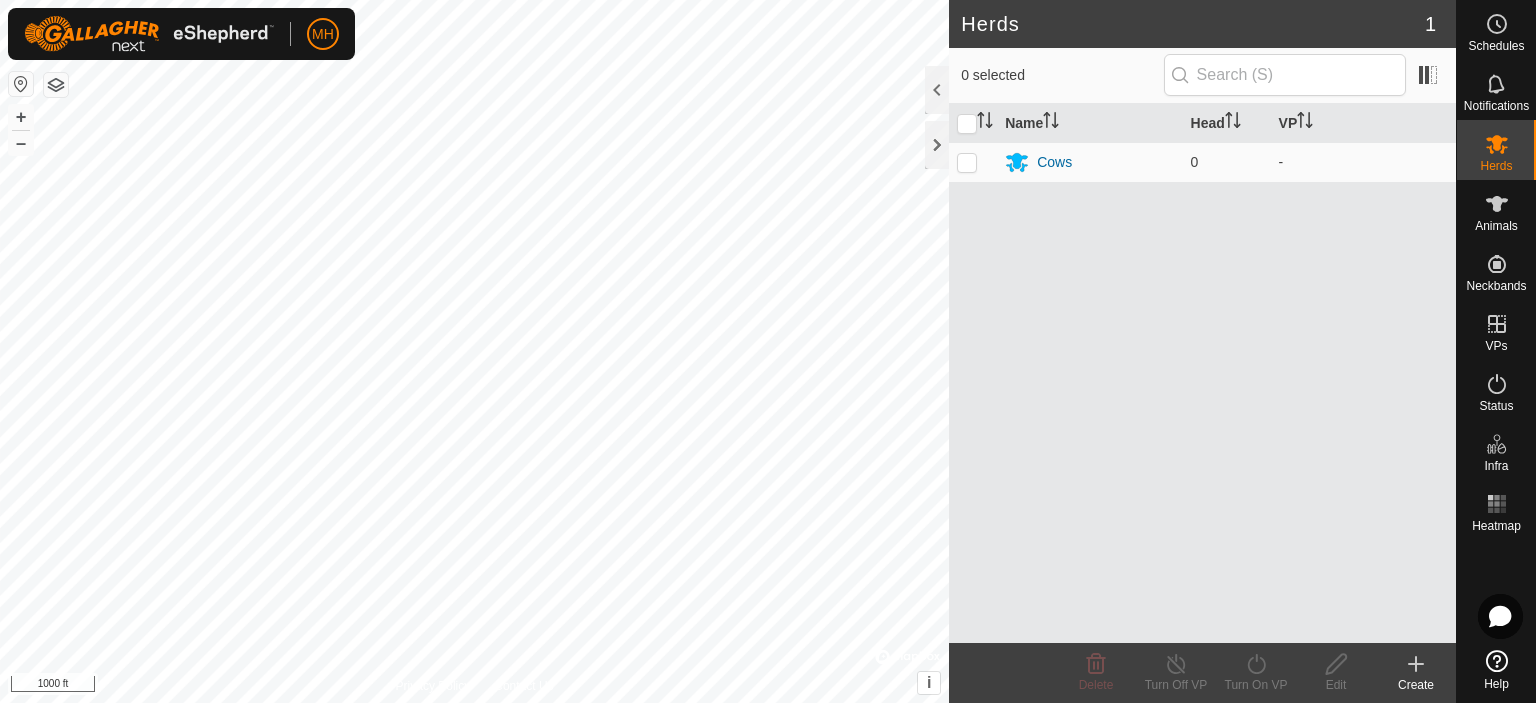 scroll, scrollTop: 0, scrollLeft: 0, axis: both 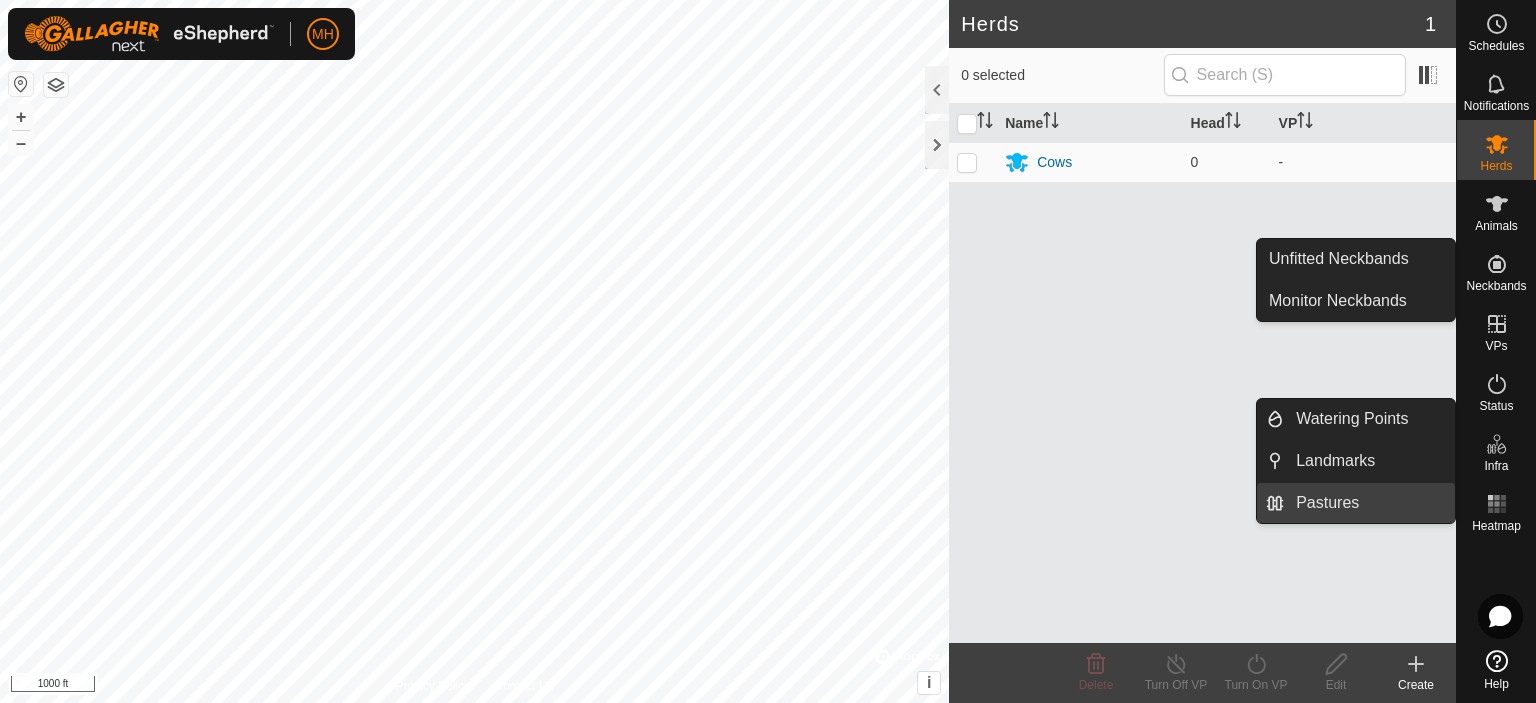 click on "Pastures" at bounding box center (1369, 503) 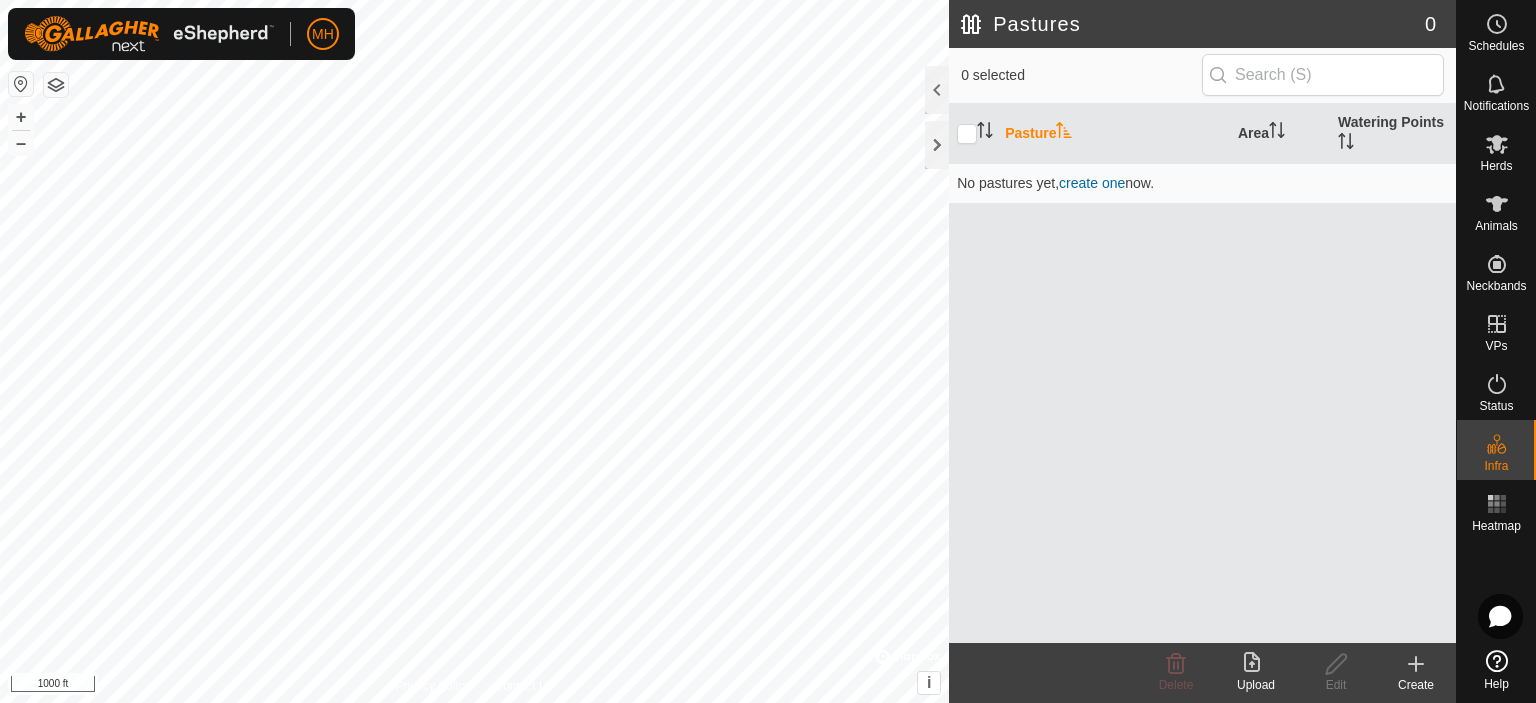 click on "MH Schedules Notifications Herds Animals Neckbands VPs Status Infra Heatmap Help Pastures 0 0 selected  Pasture   Area   Watering Points   No pastures yet ,  create one  now. Delete  Upload   Edit   Create  Privacy Policy Contact Us + – ⇧ i ©  Mapbox , ©  OpenStreetMap ,  Improve this map 1000 ft" at bounding box center (768, 351) 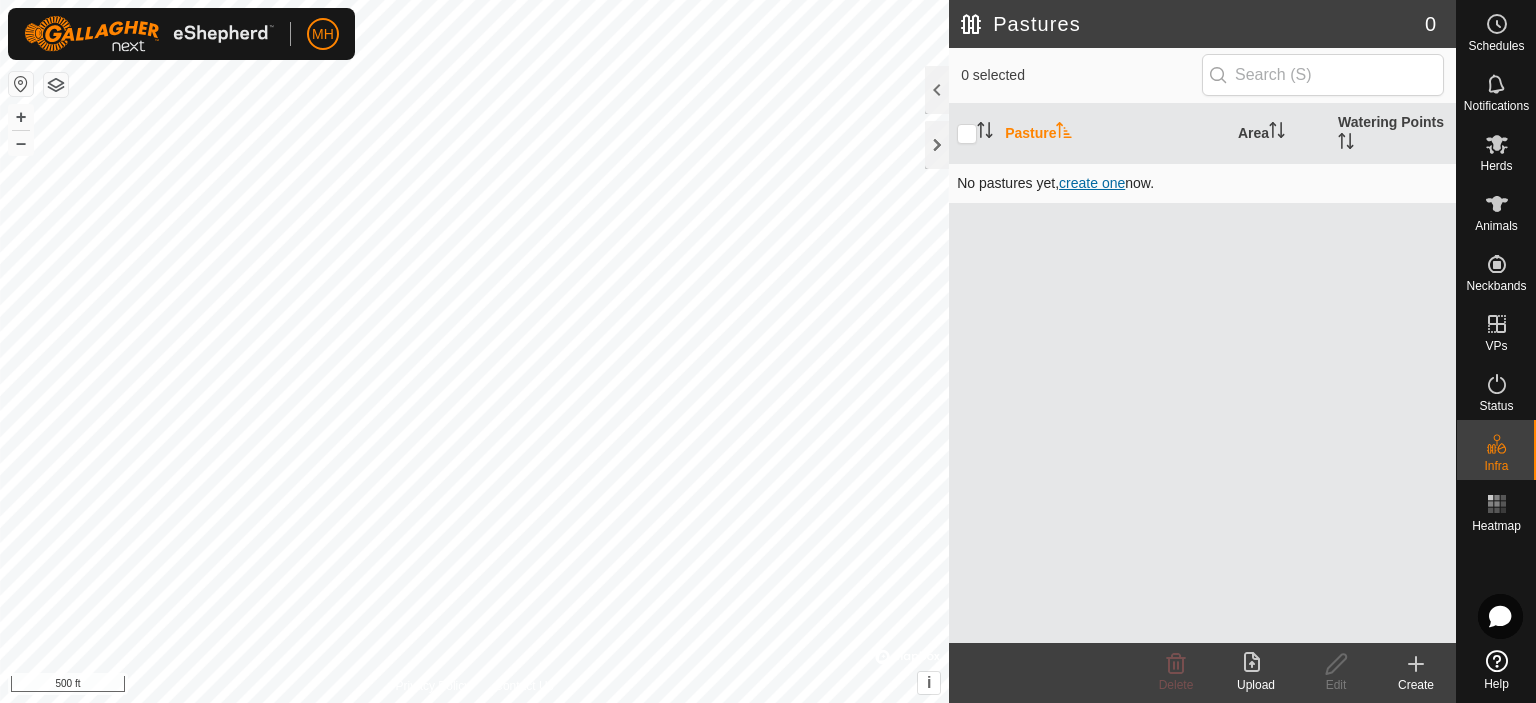 click on "create one" at bounding box center (1092, 183) 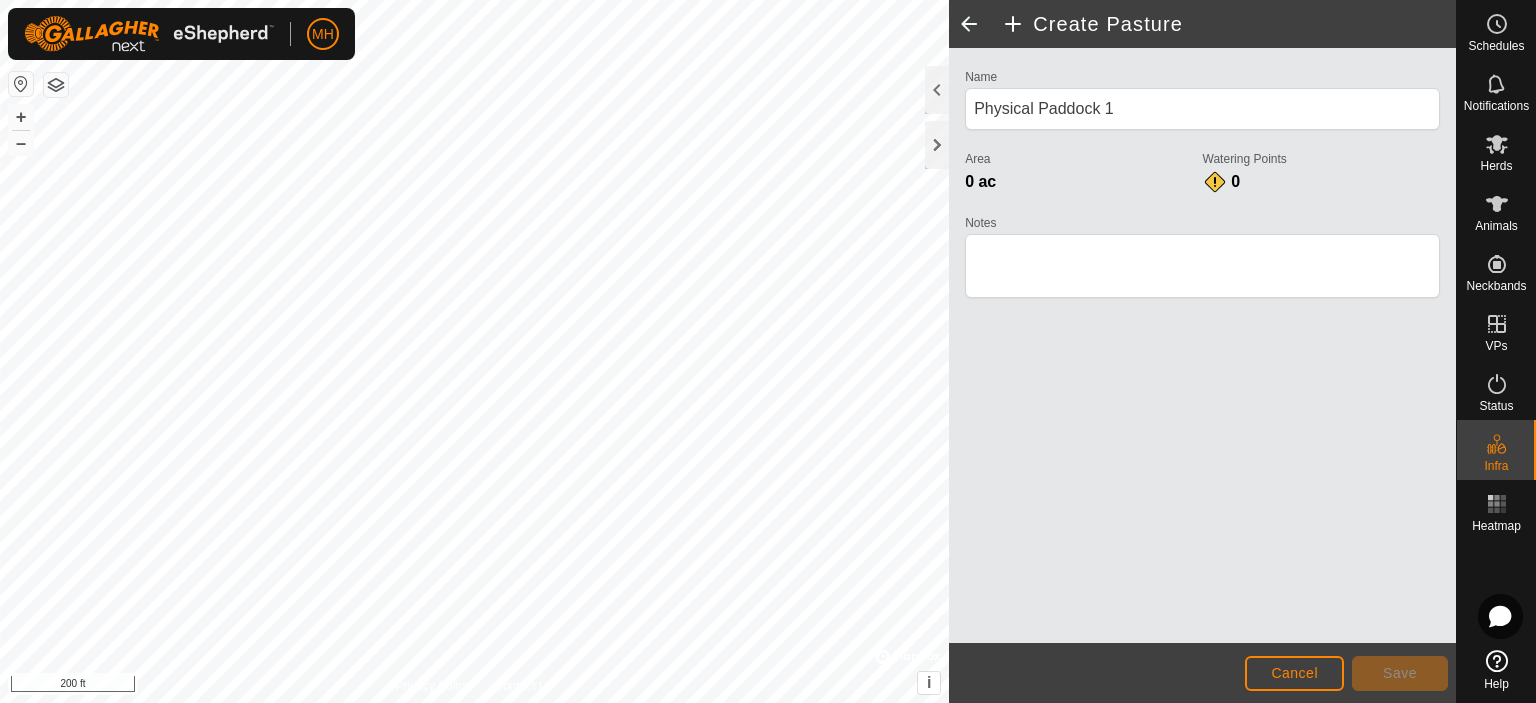 click on "Privacy Policy Contact Us + – ⇧ i ©  Mapbox , ©  OpenStreetMap ,  Improve this map 200 ft  Create Pasture  Name Physical Paddock 1 Area 0 ac  Watering Points 0 Notes                    Cancel Save" 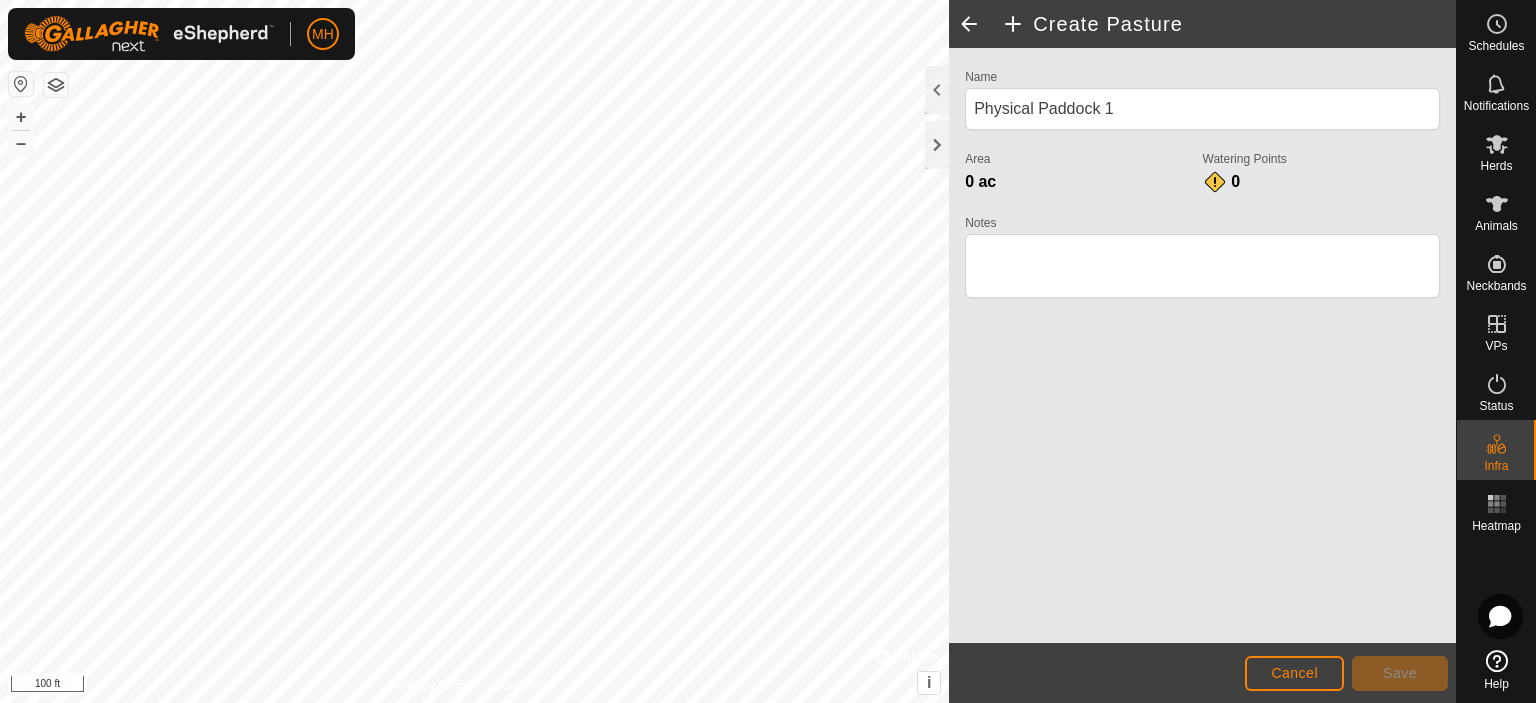 click on "MH Schedules Notifications Herds Animals Neckbands VPs Status Infra Heatmap Help Privacy Policy Contact Us + – ⇧ i ©  Mapbox , ©  OpenStreetMap ,  Improve this map 100 ft  Create Pasture  Name Physical Paddock 1 Area 0 ac  Watering Points 0 Notes                    Cancel Save" at bounding box center (768, 351) 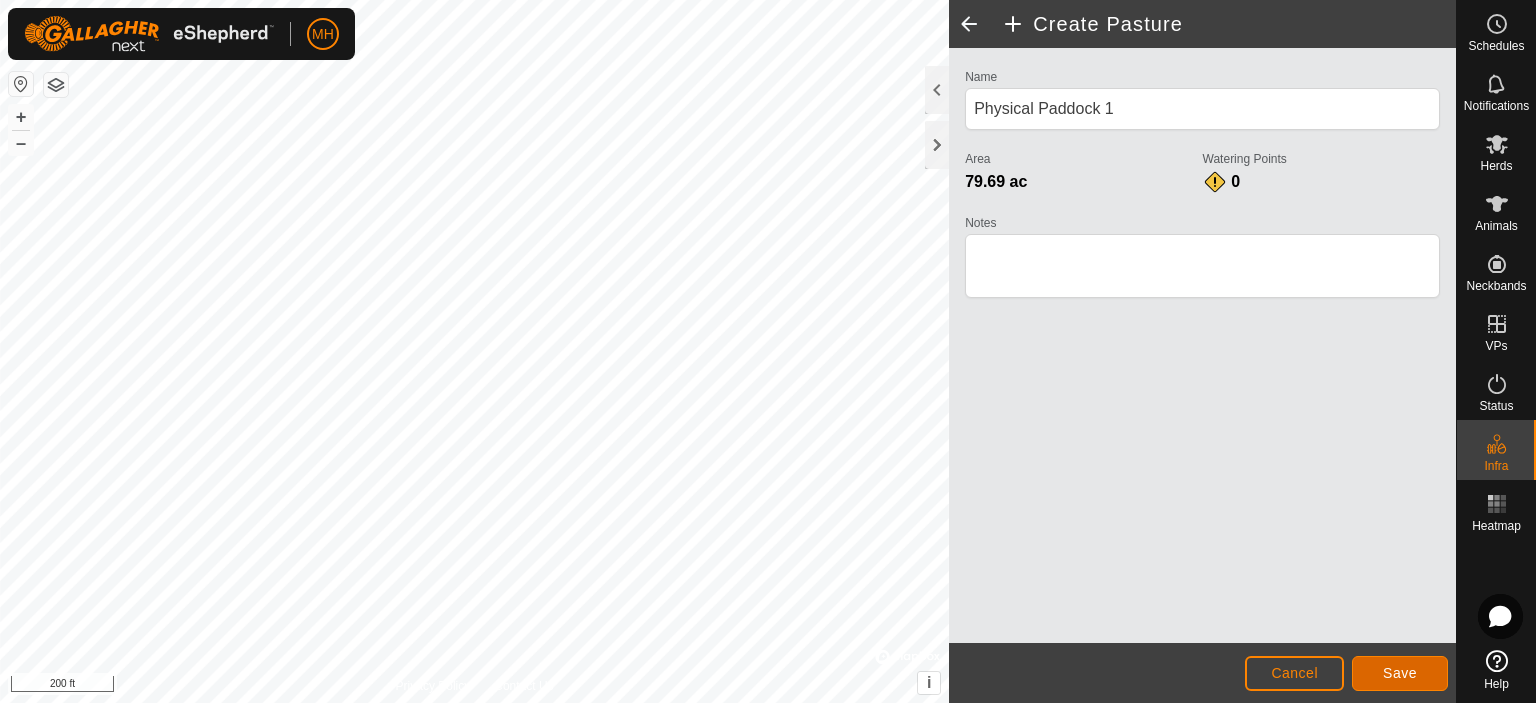 click on "Save" 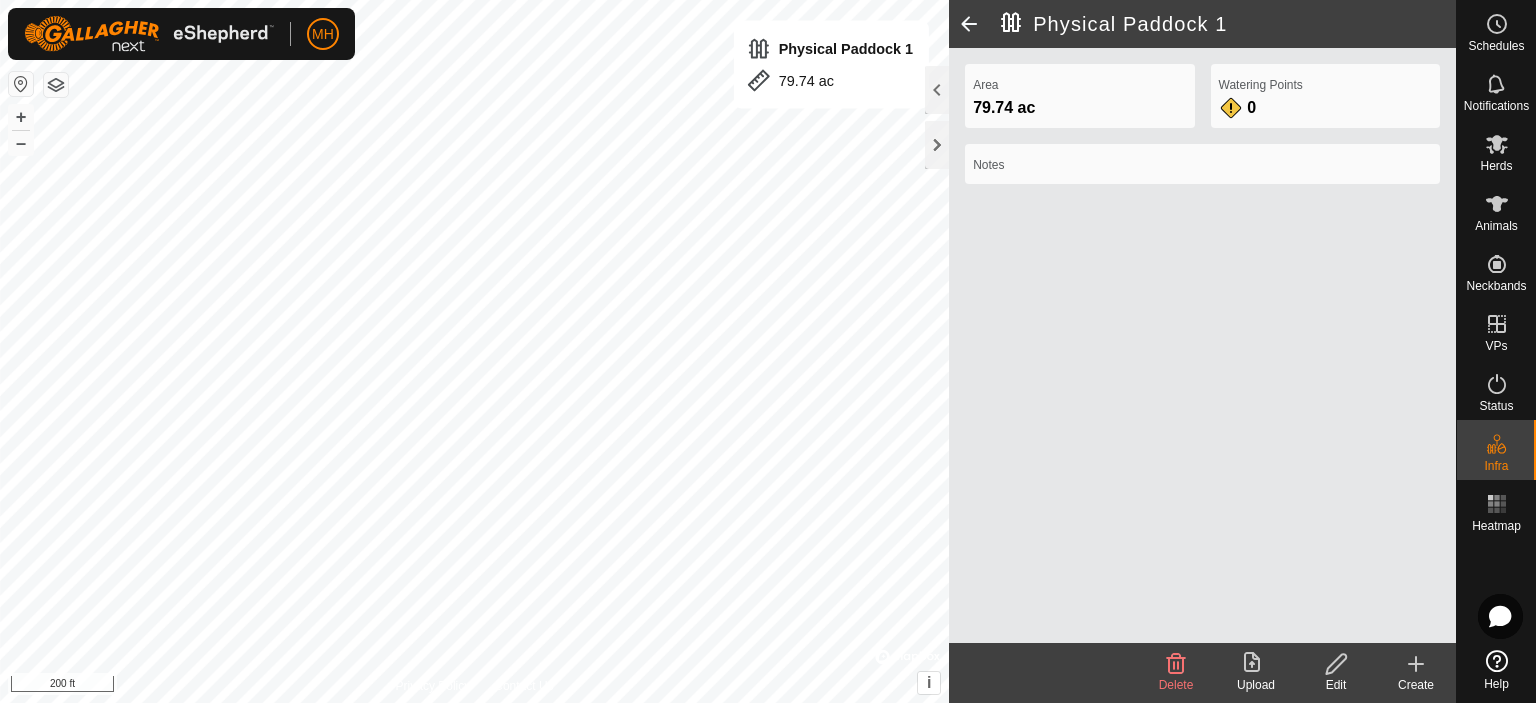 click on "Physical Paddock 1" 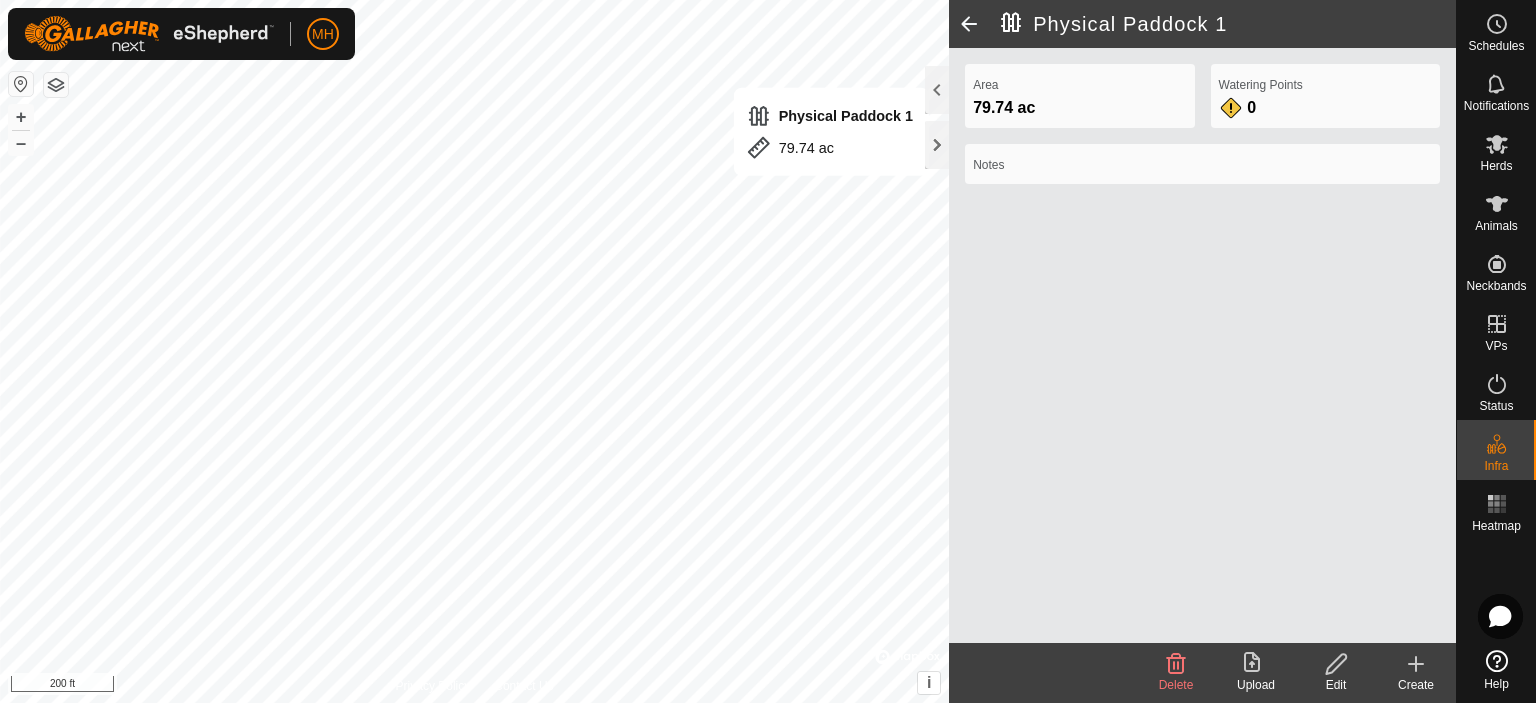click on "Physical Paddock 1" 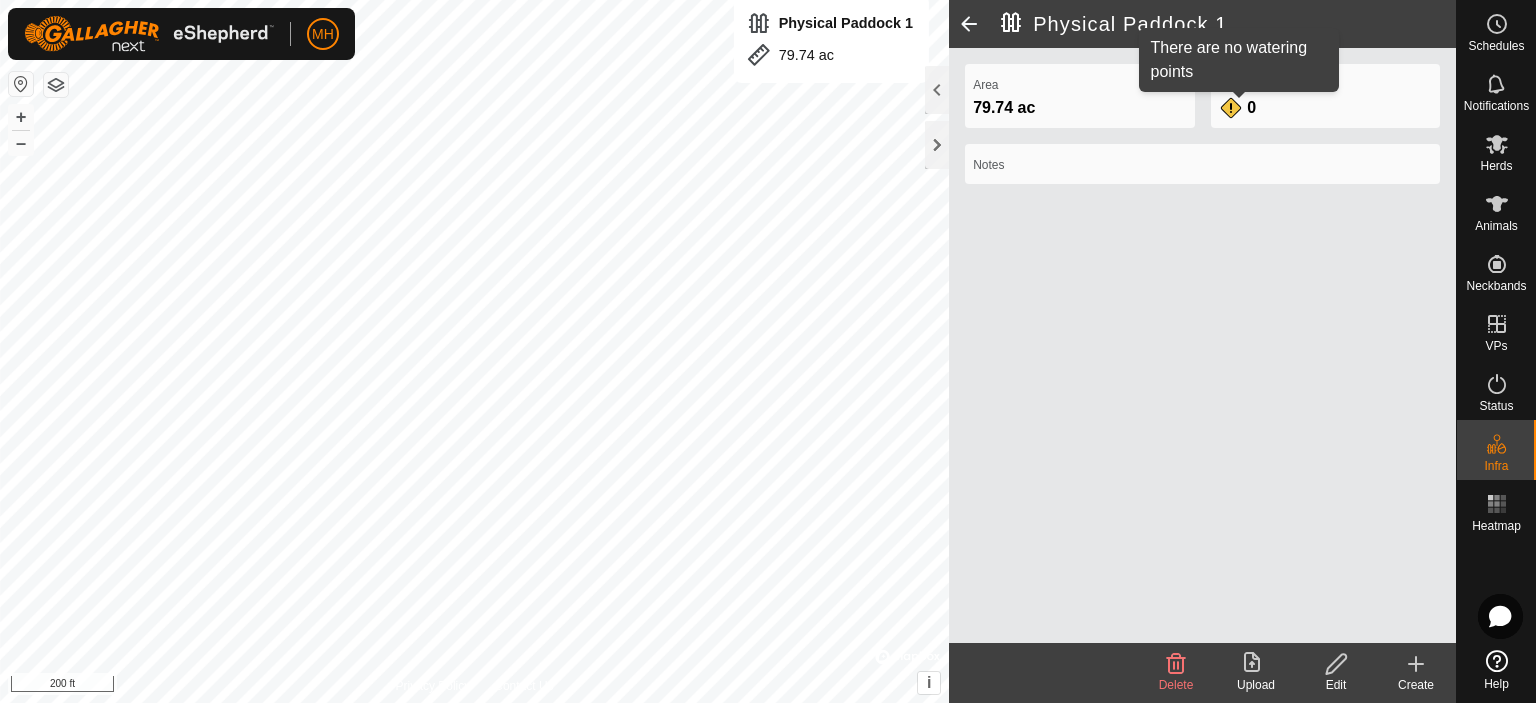 click on "0" 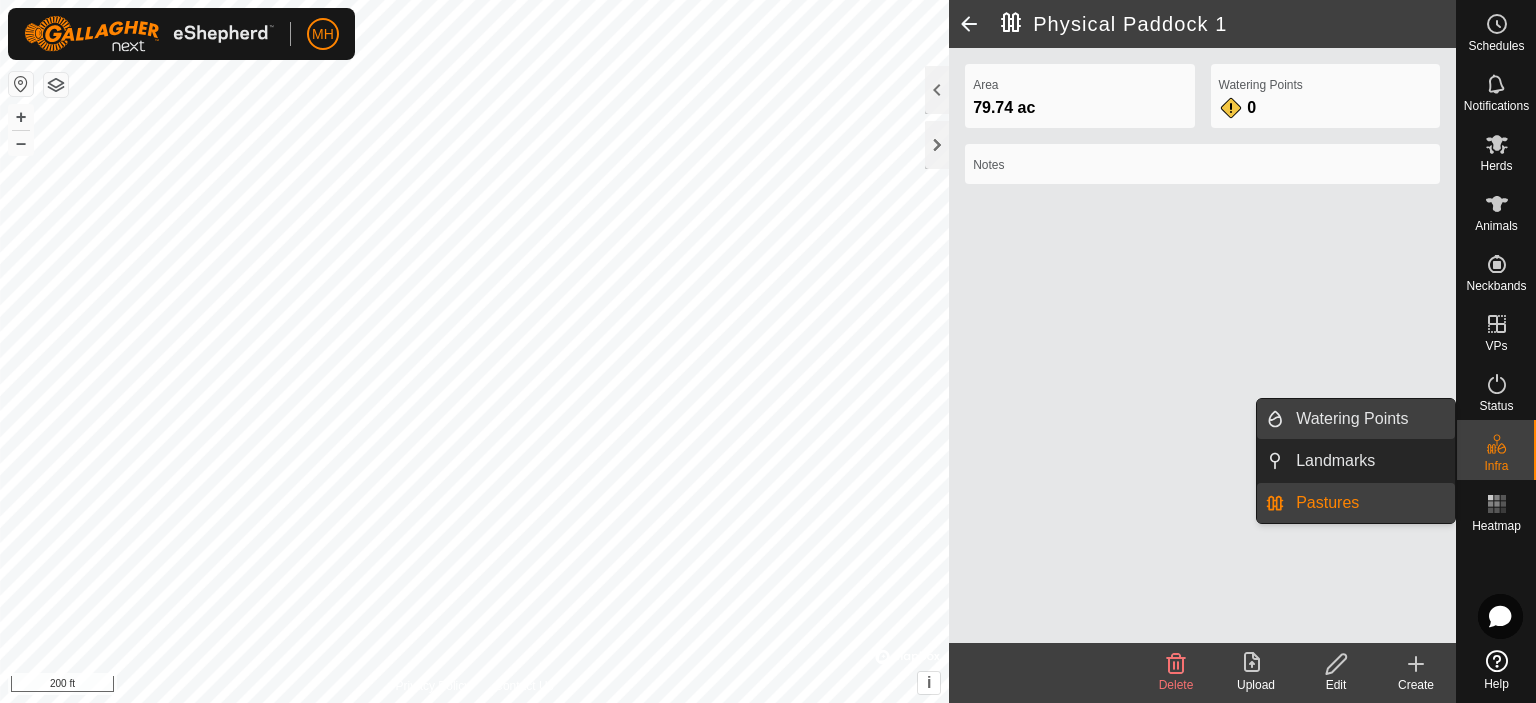 click on "Watering Points" at bounding box center (1369, 419) 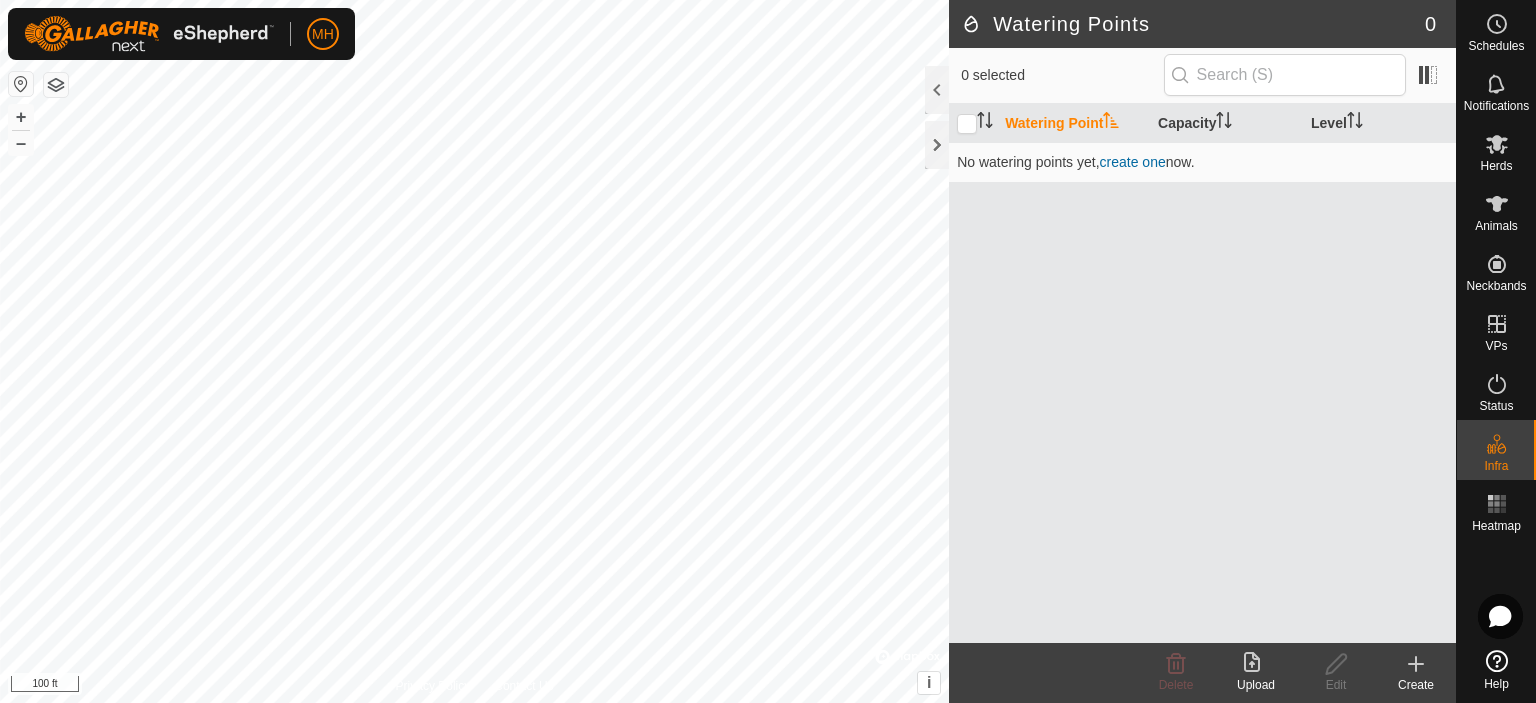 click 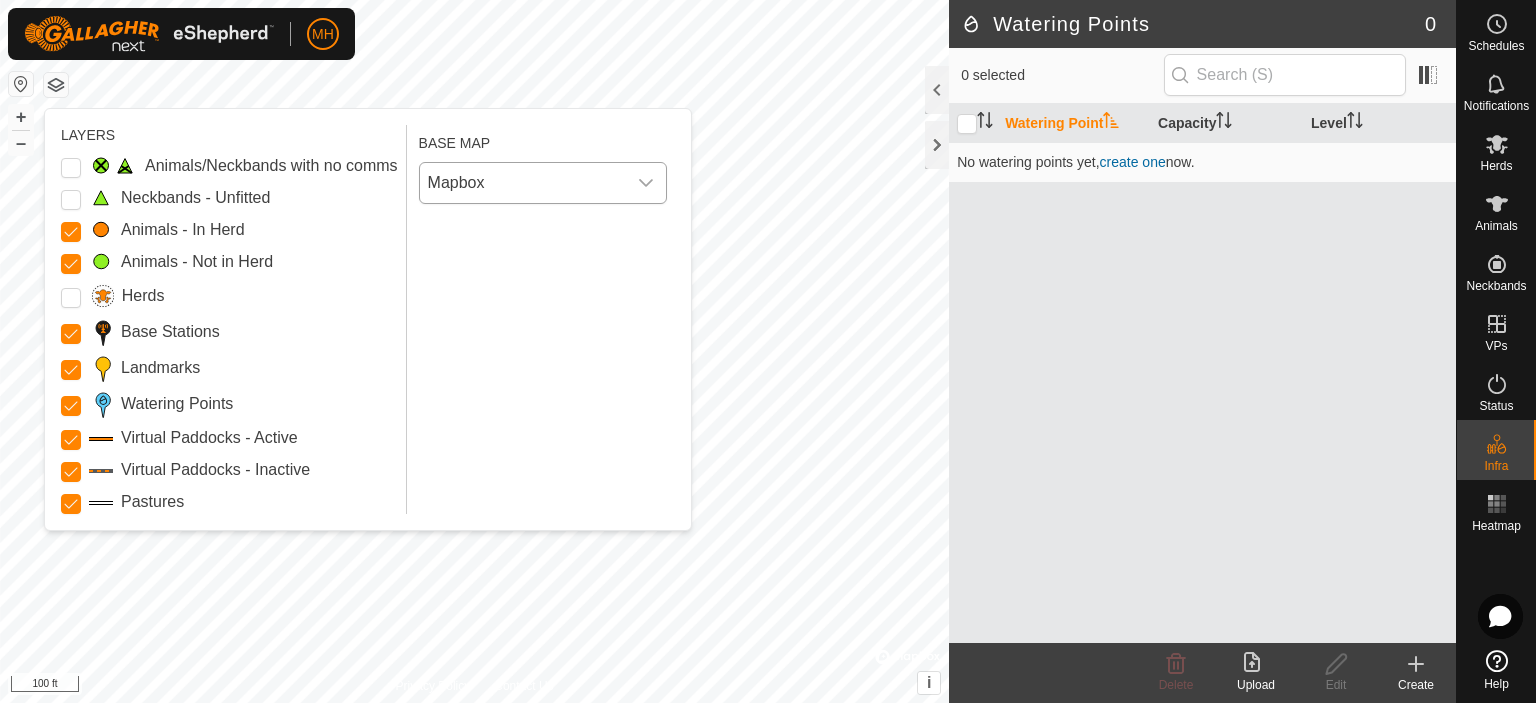 drag, startPoint x: 452, startPoint y: 187, endPoint x: 436, endPoint y: 191, distance: 16.492422 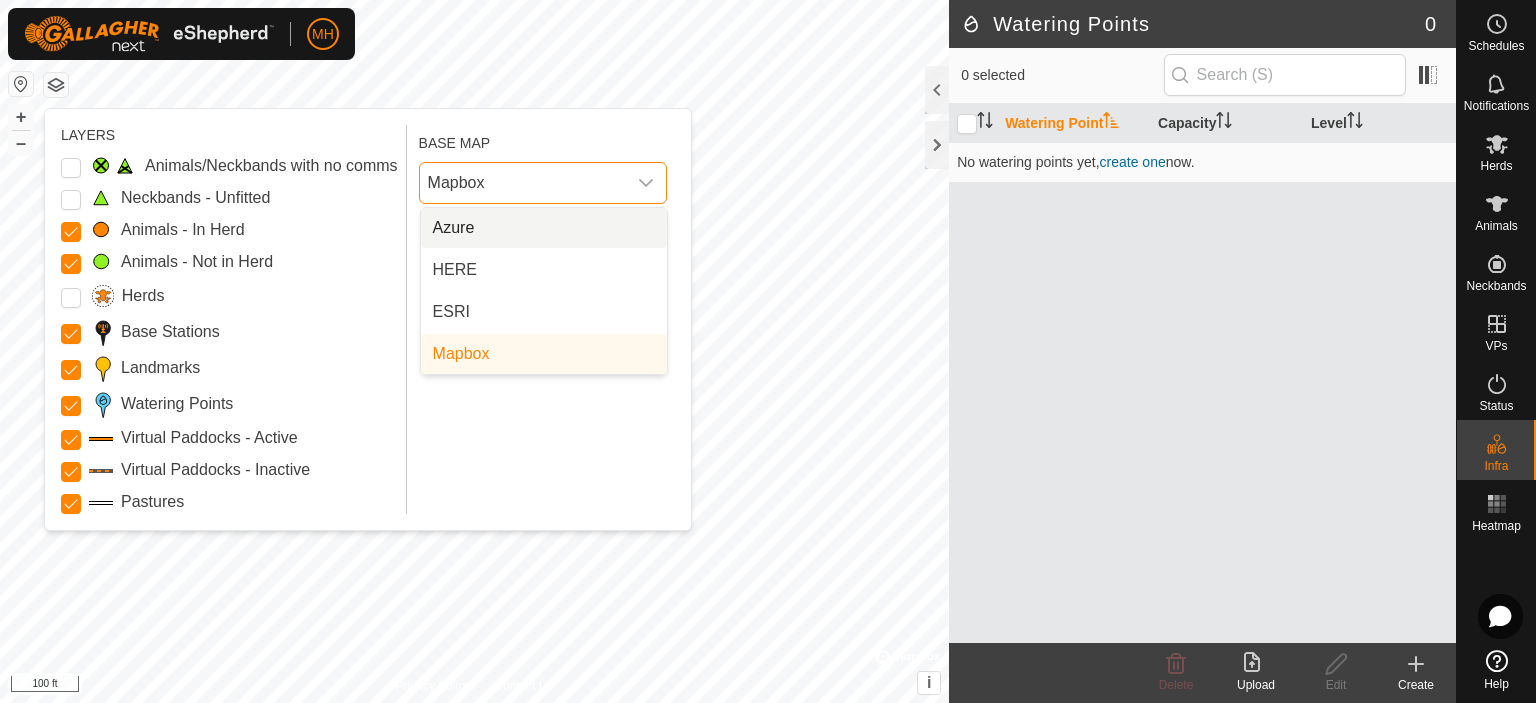 click on "Azure" at bounding box center [544, 228] 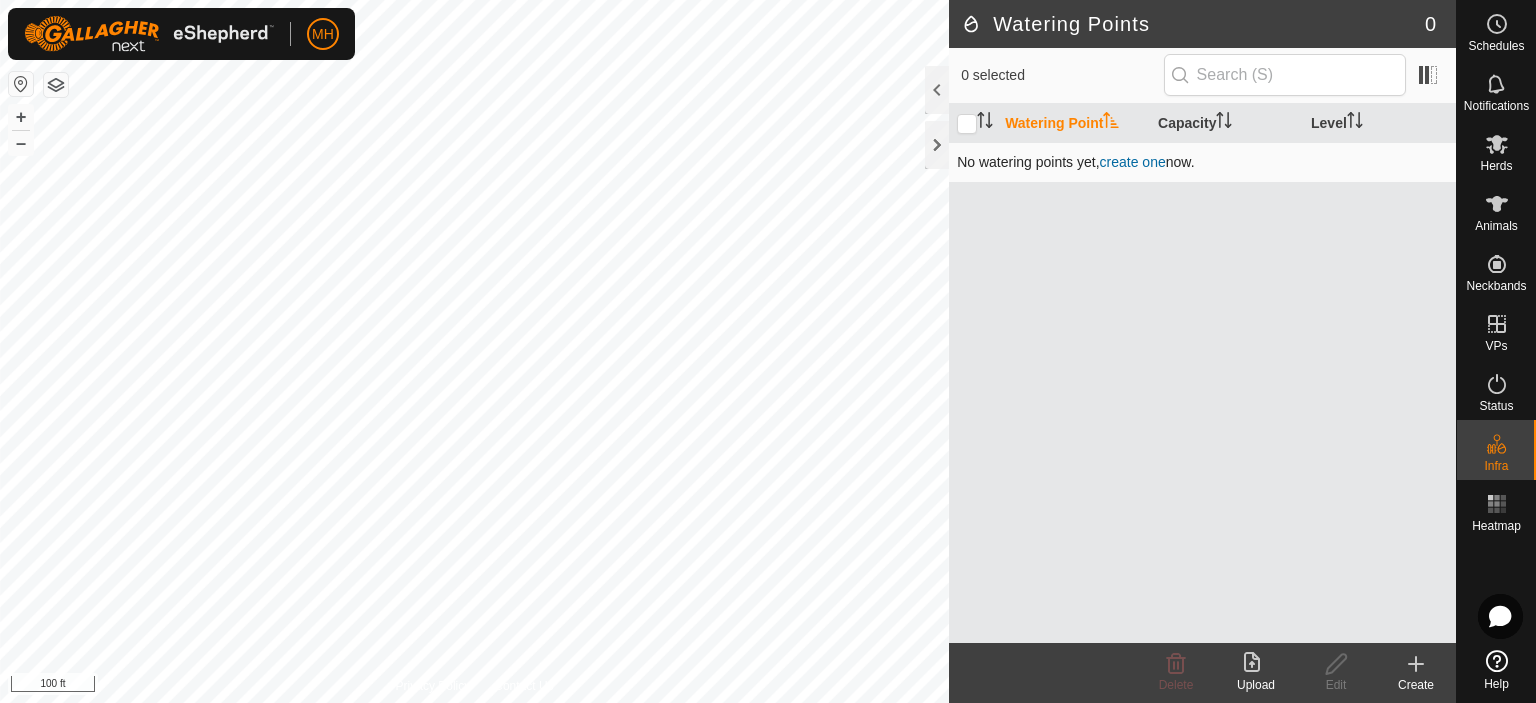 click on "create one" at bounding box center [1133, 162] 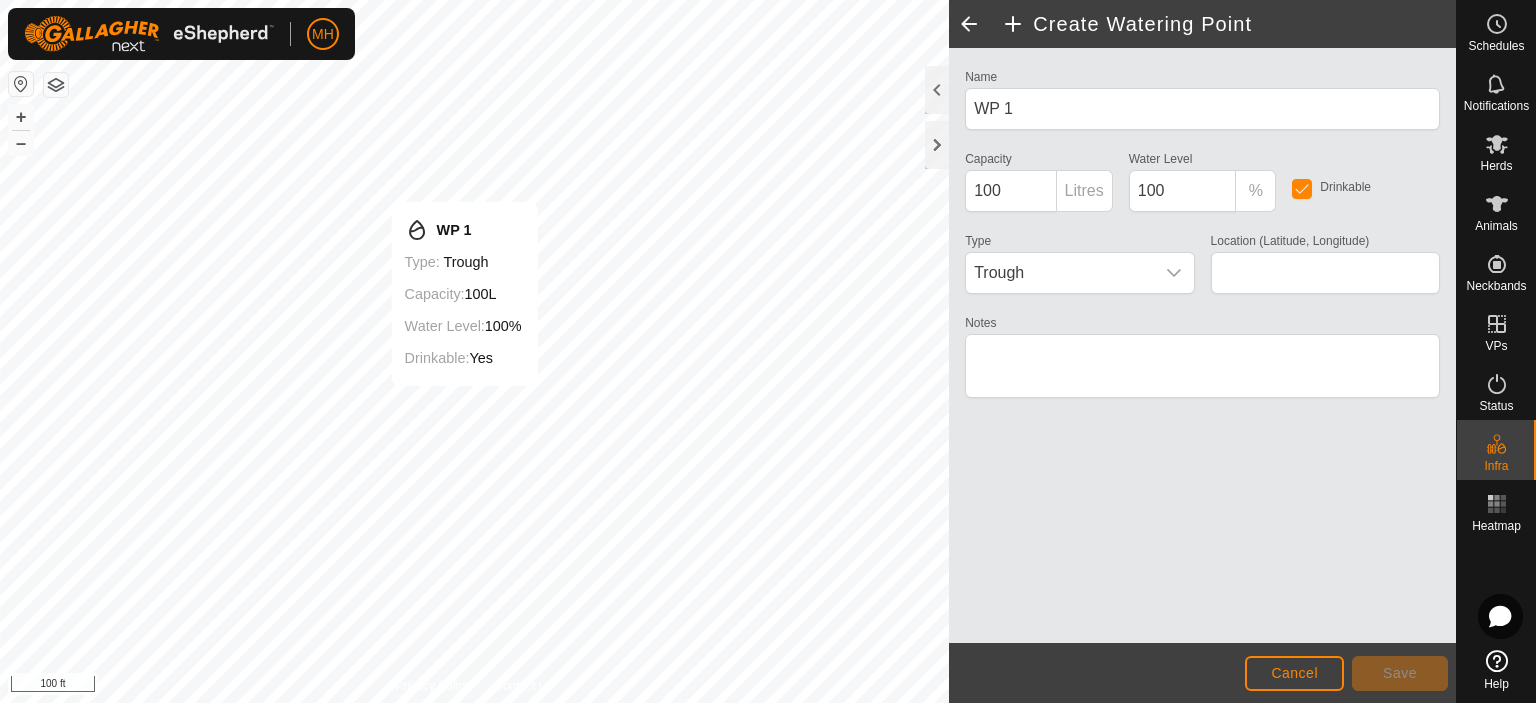 type on "40.625316, -91.524249" 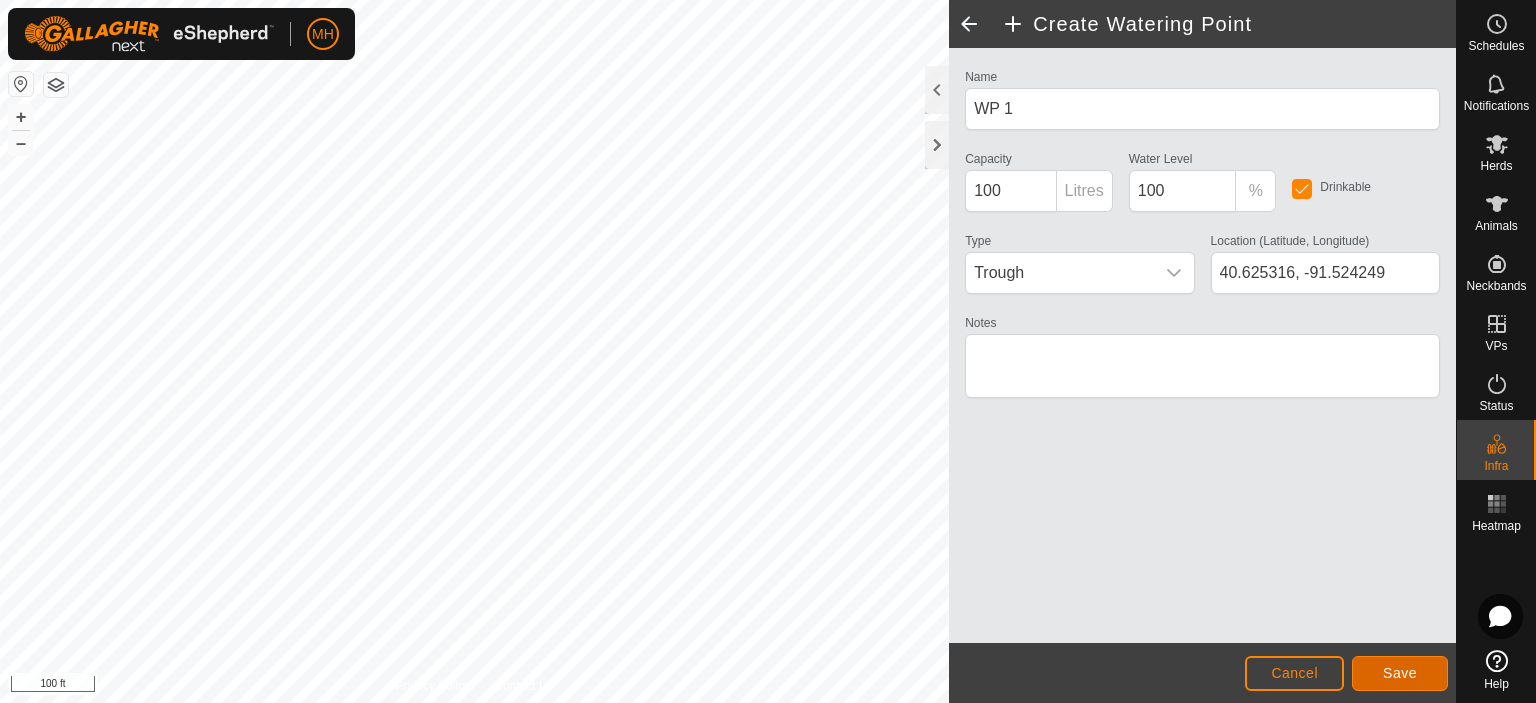 click on "Save" 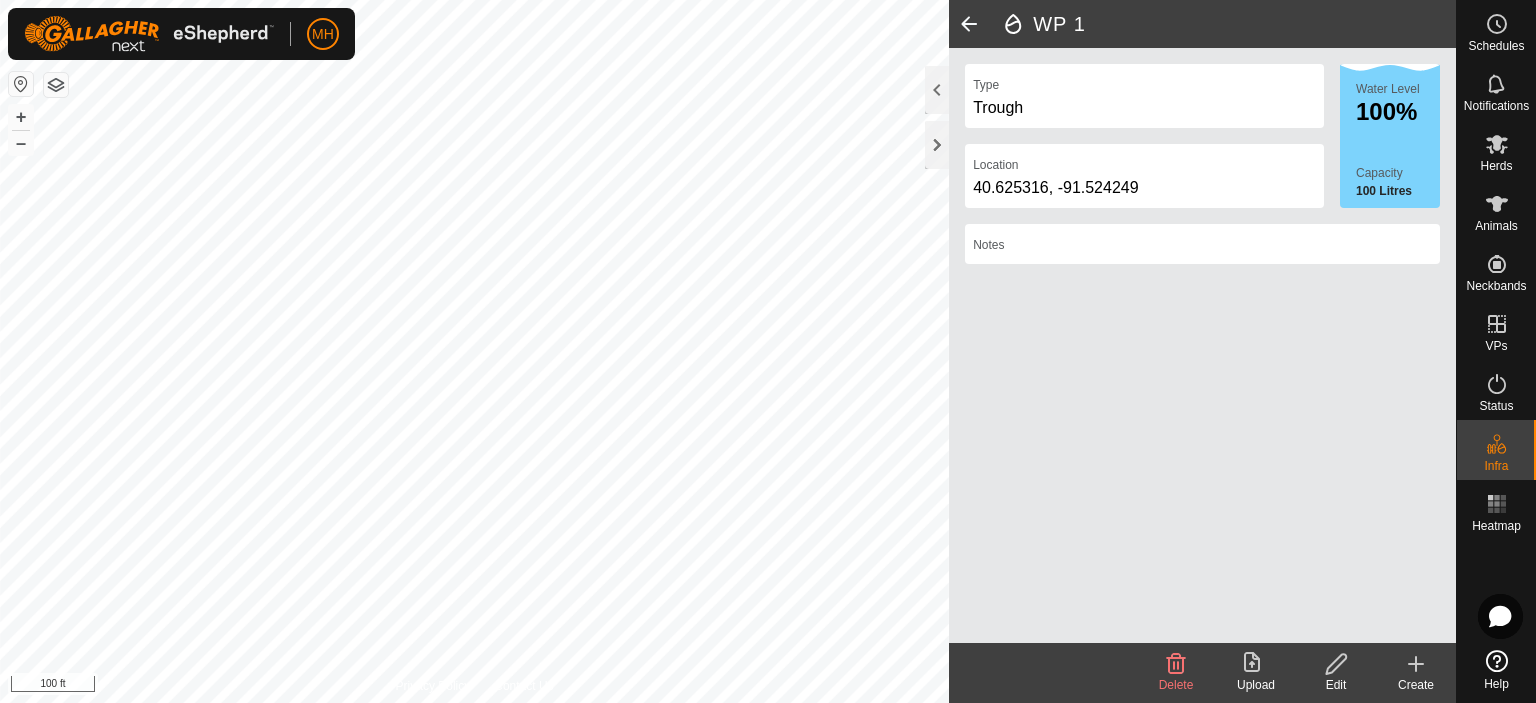 click on "Trough" 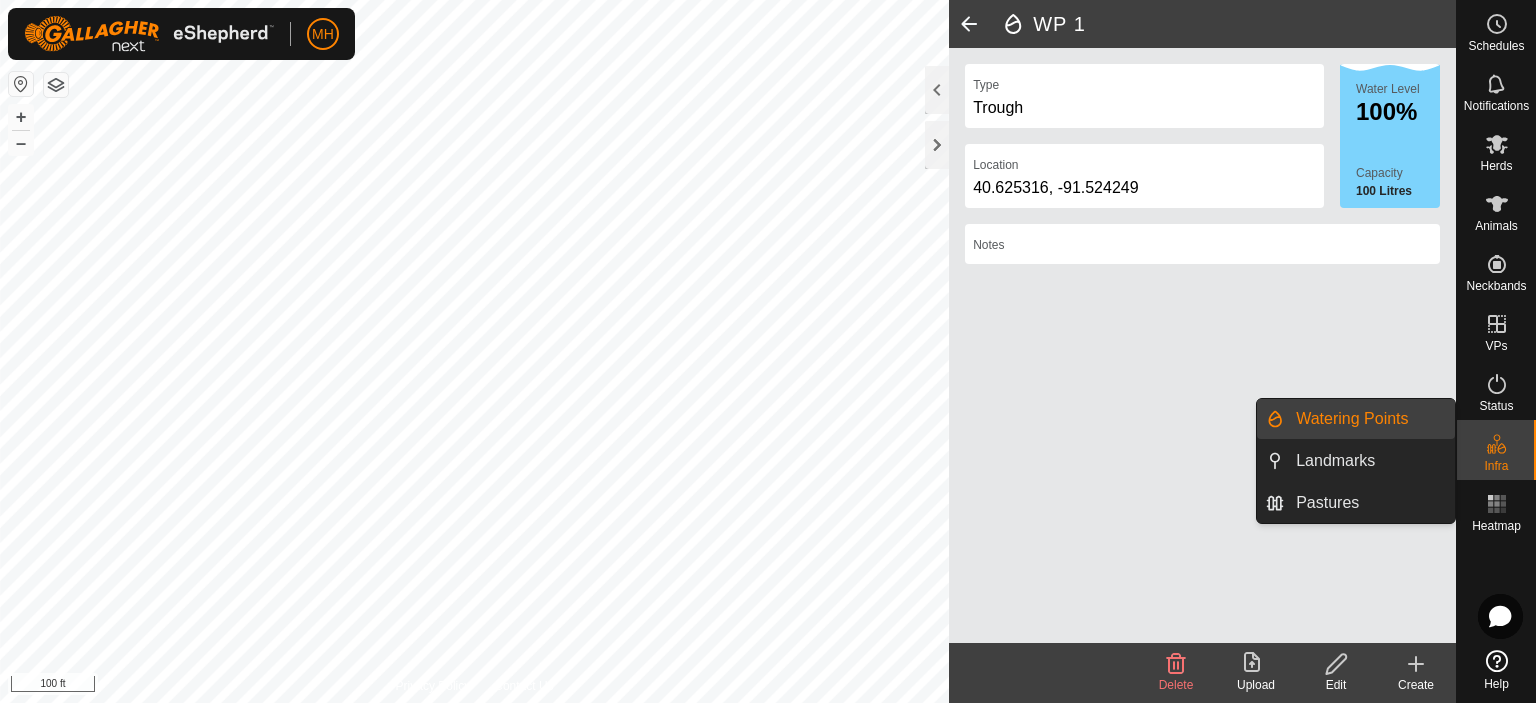 click on "Watering Points" at bounding box center [1369, 419] 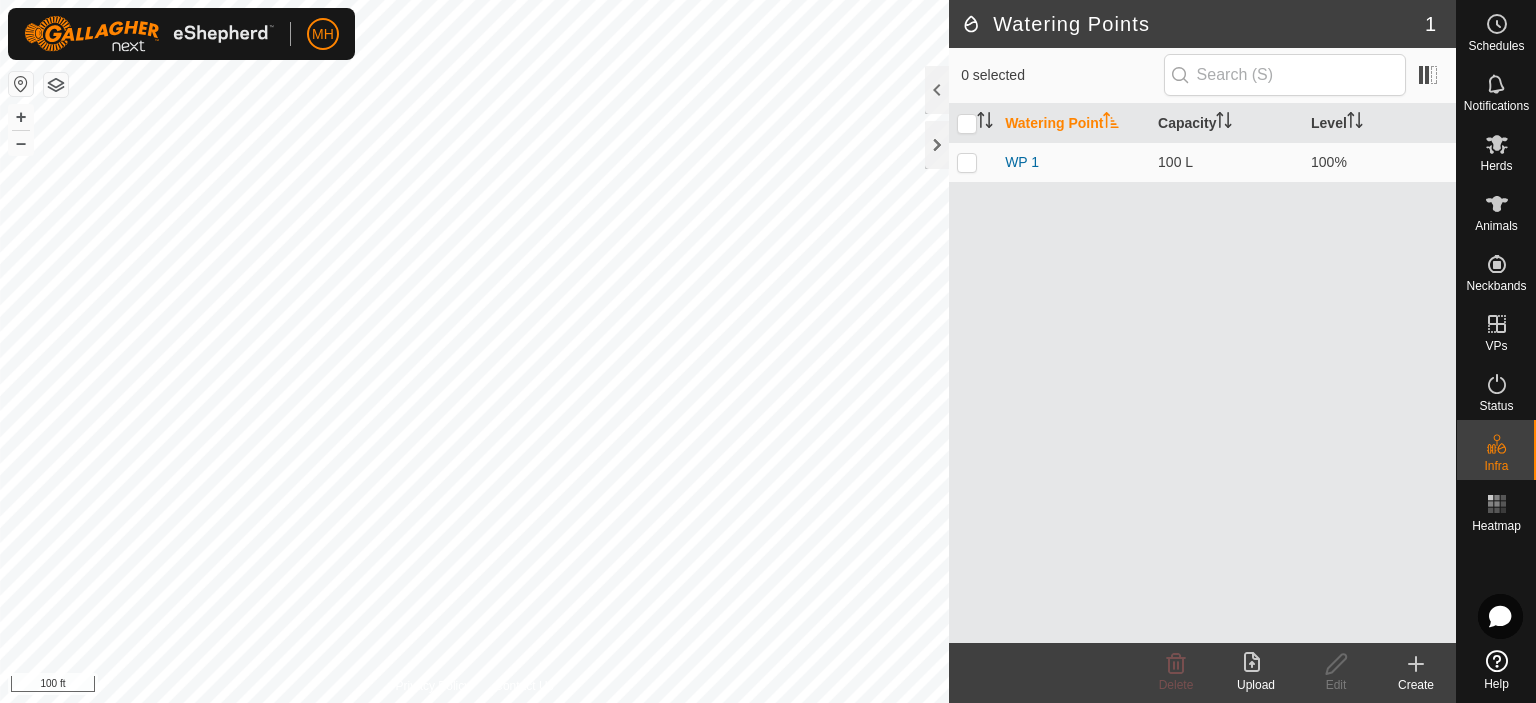 click on "Watering Point   Capacity   Level   WP 1   100 L   100%" at bounding box center [1202, 373] 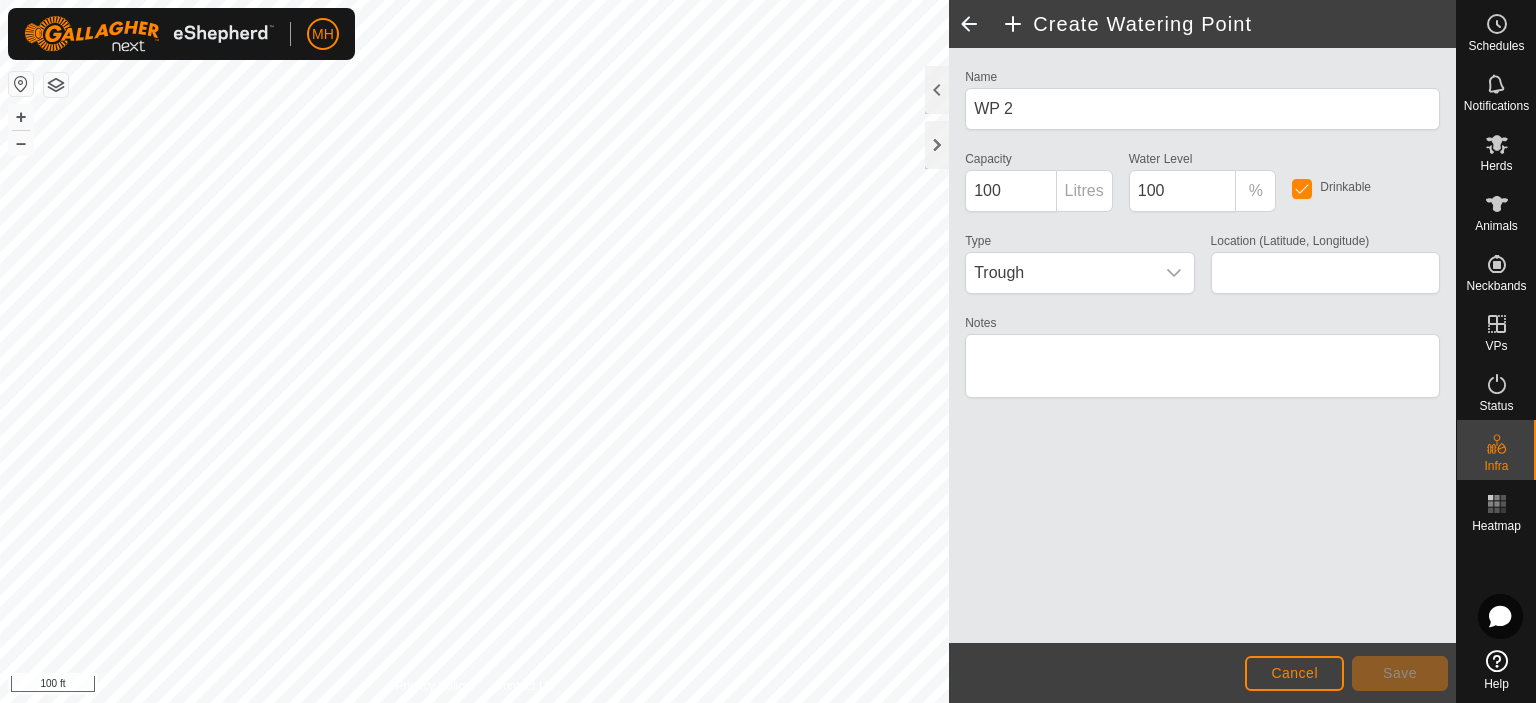 type on "40.627064, -91.524308" 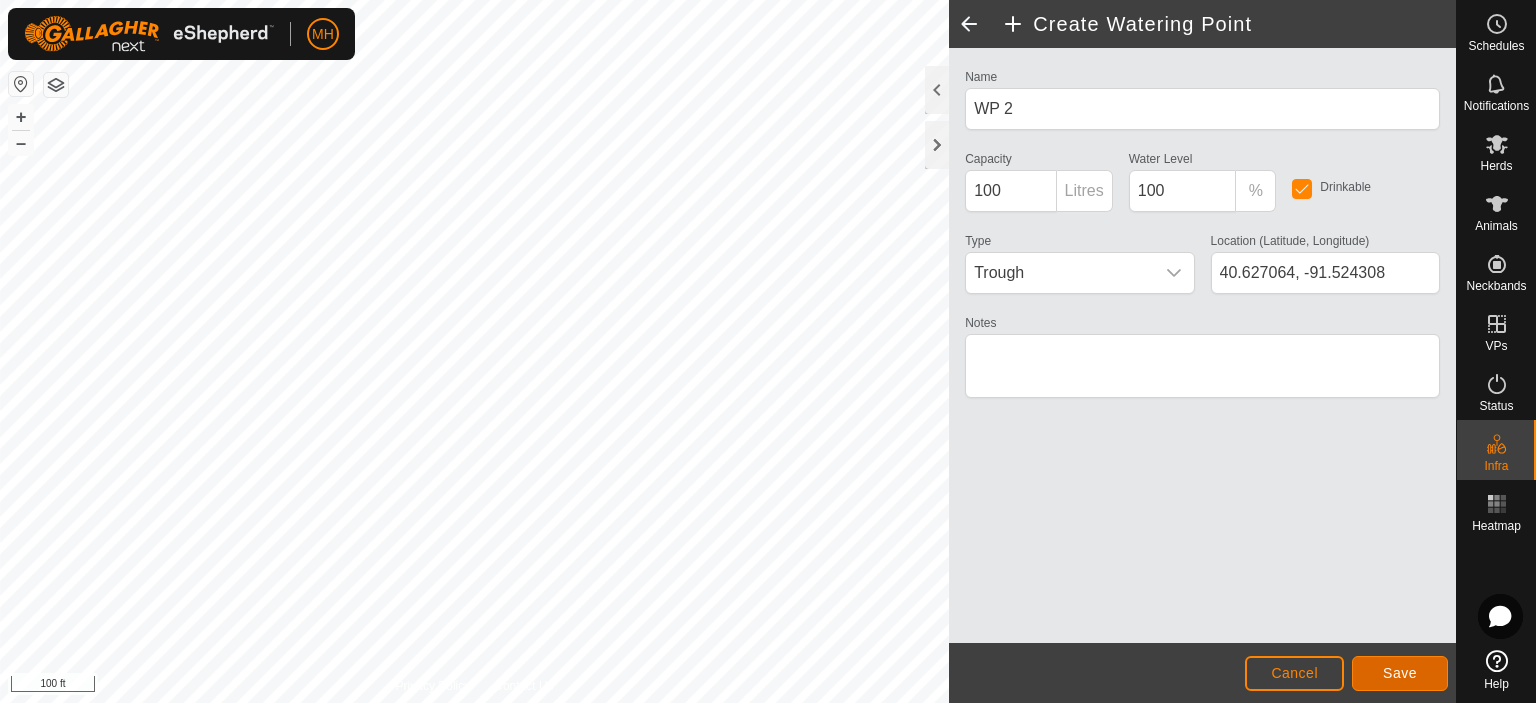 click on "Save" 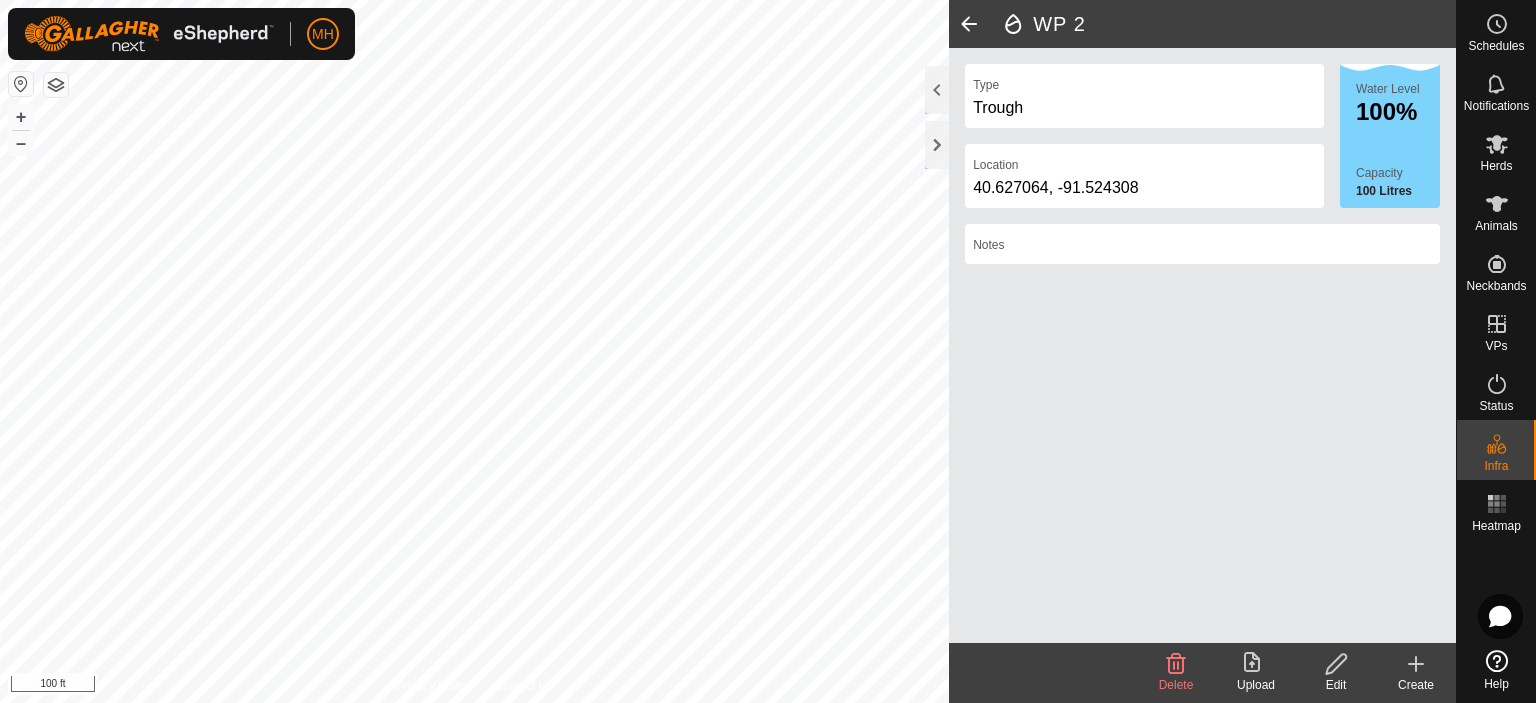 click 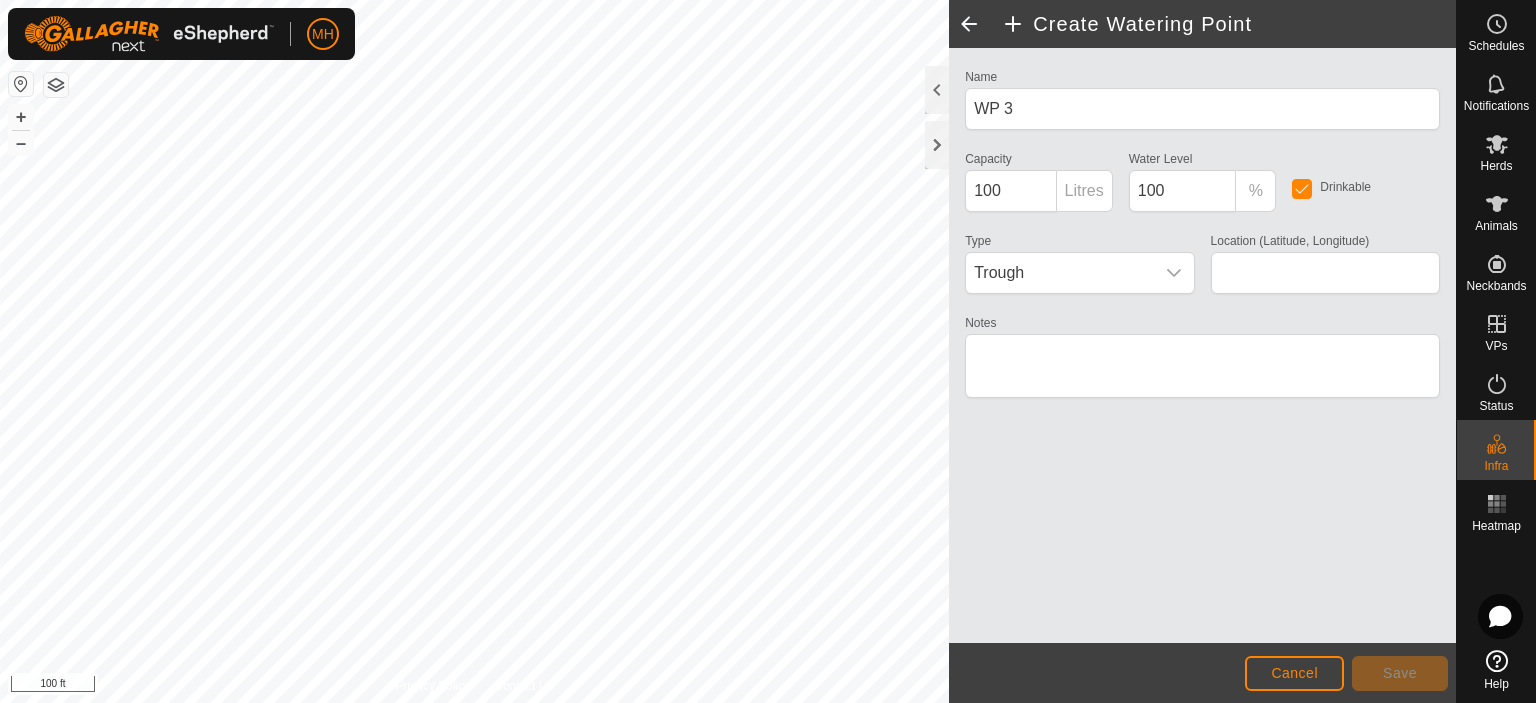 type on "40.628361, -91.523481" 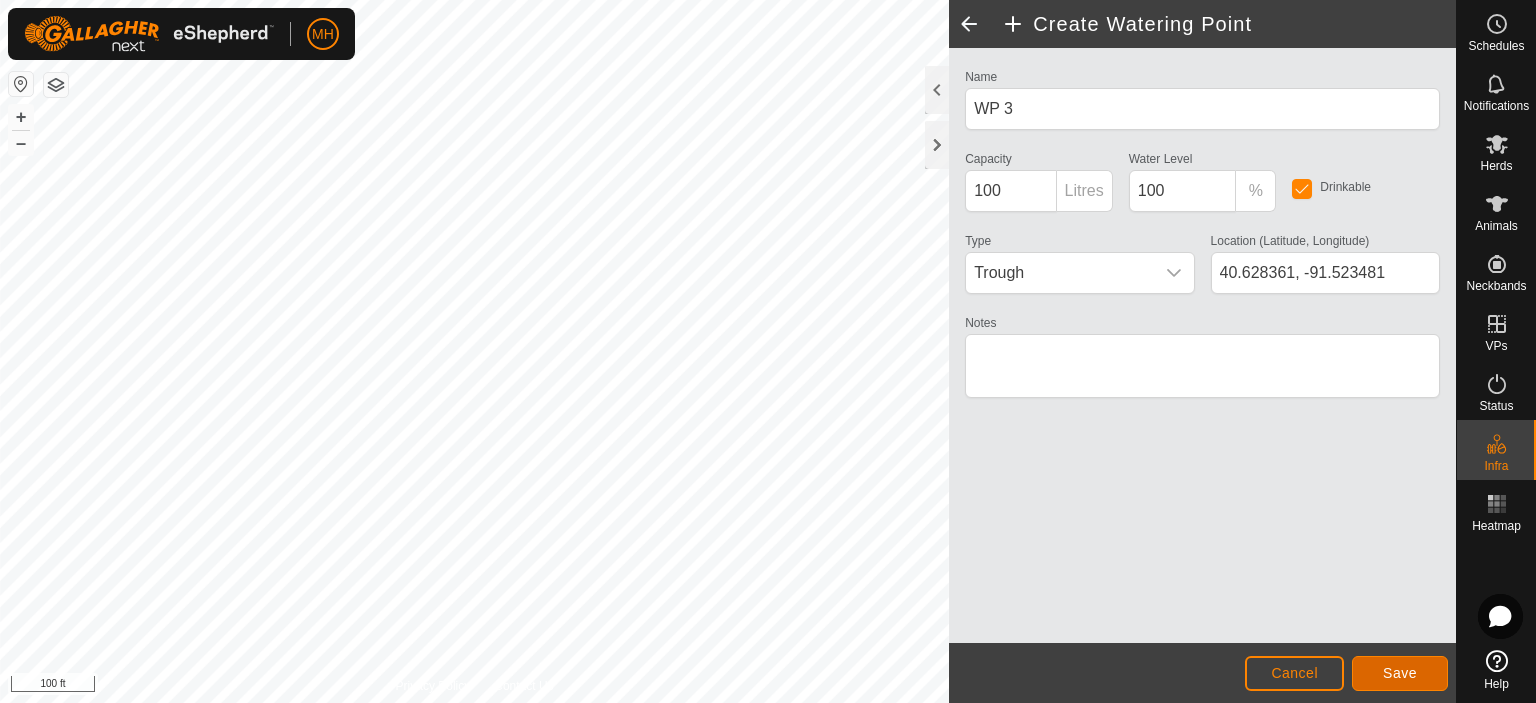 click on "Save" 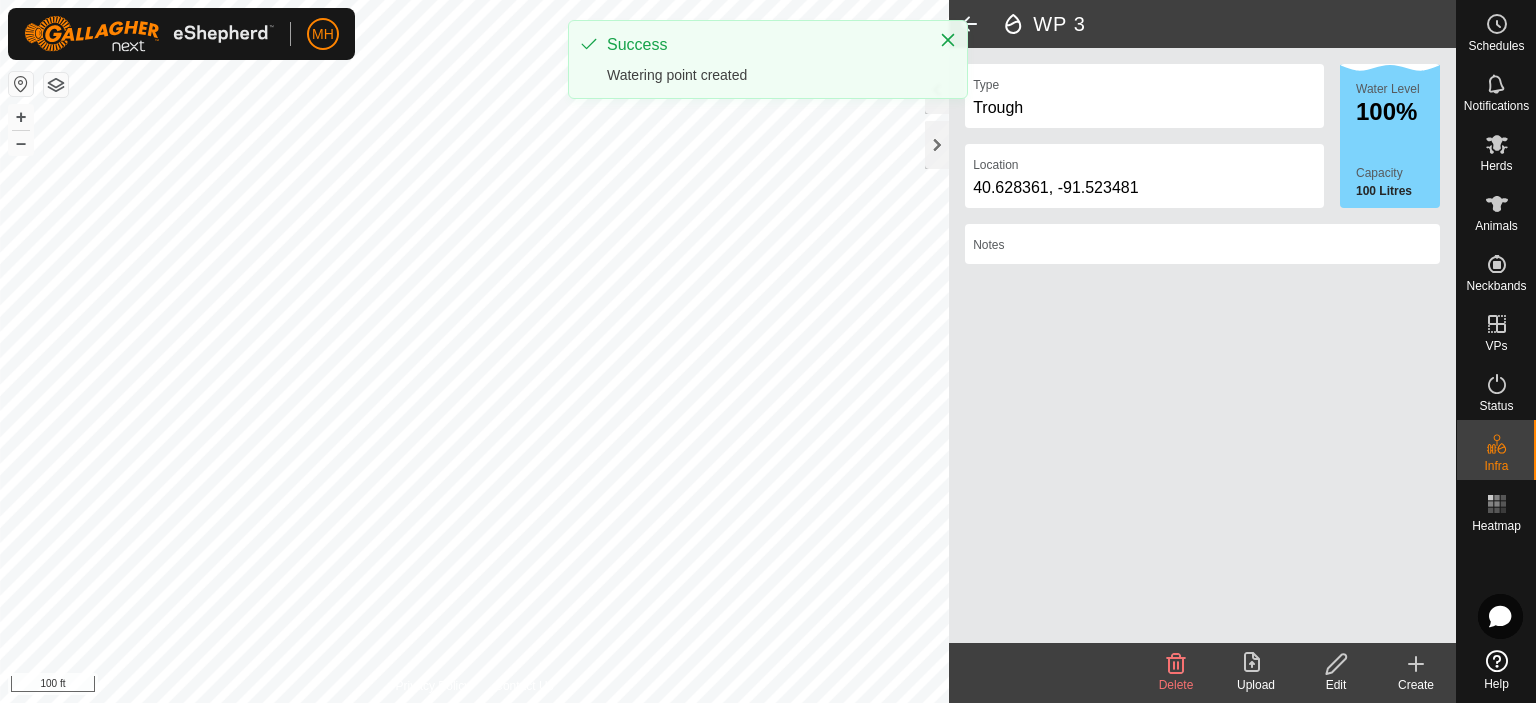 click on "Trough" 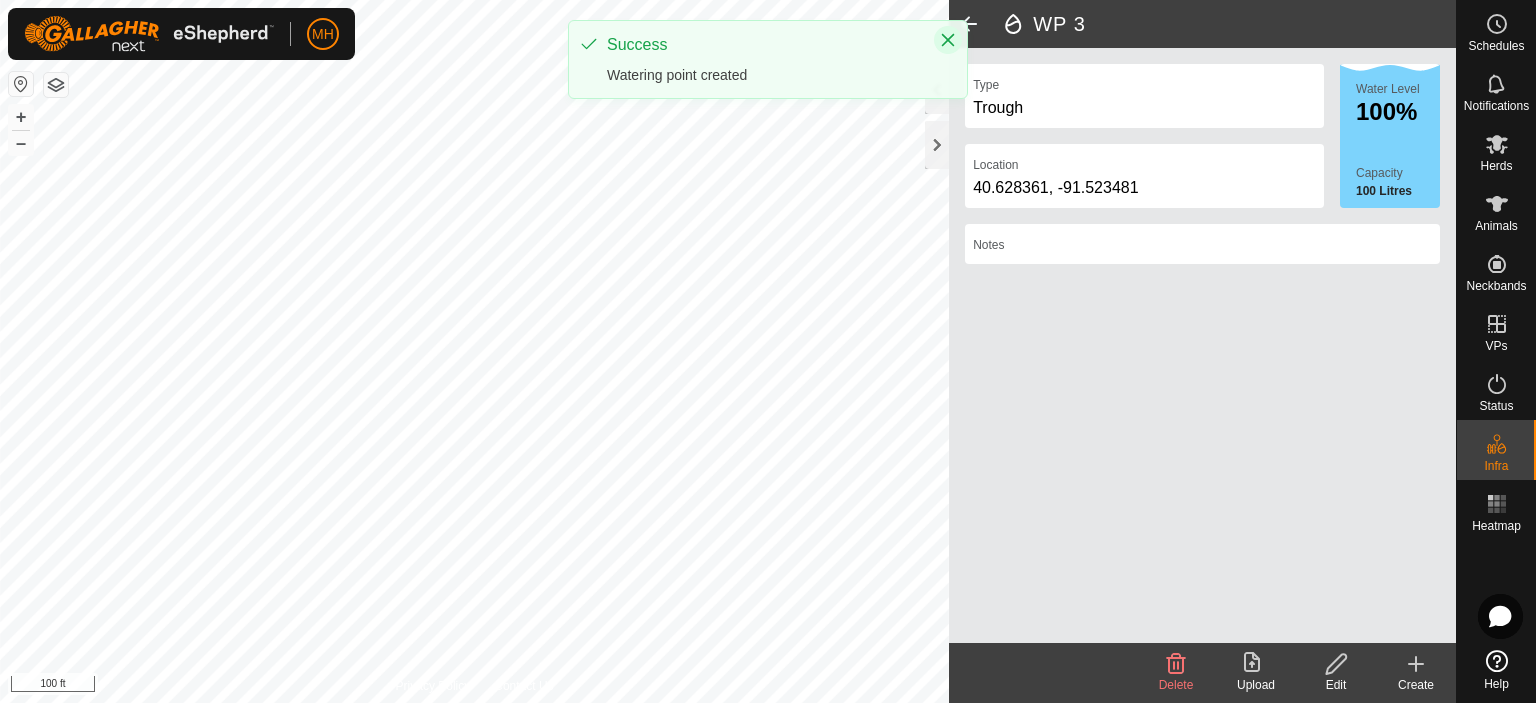 click 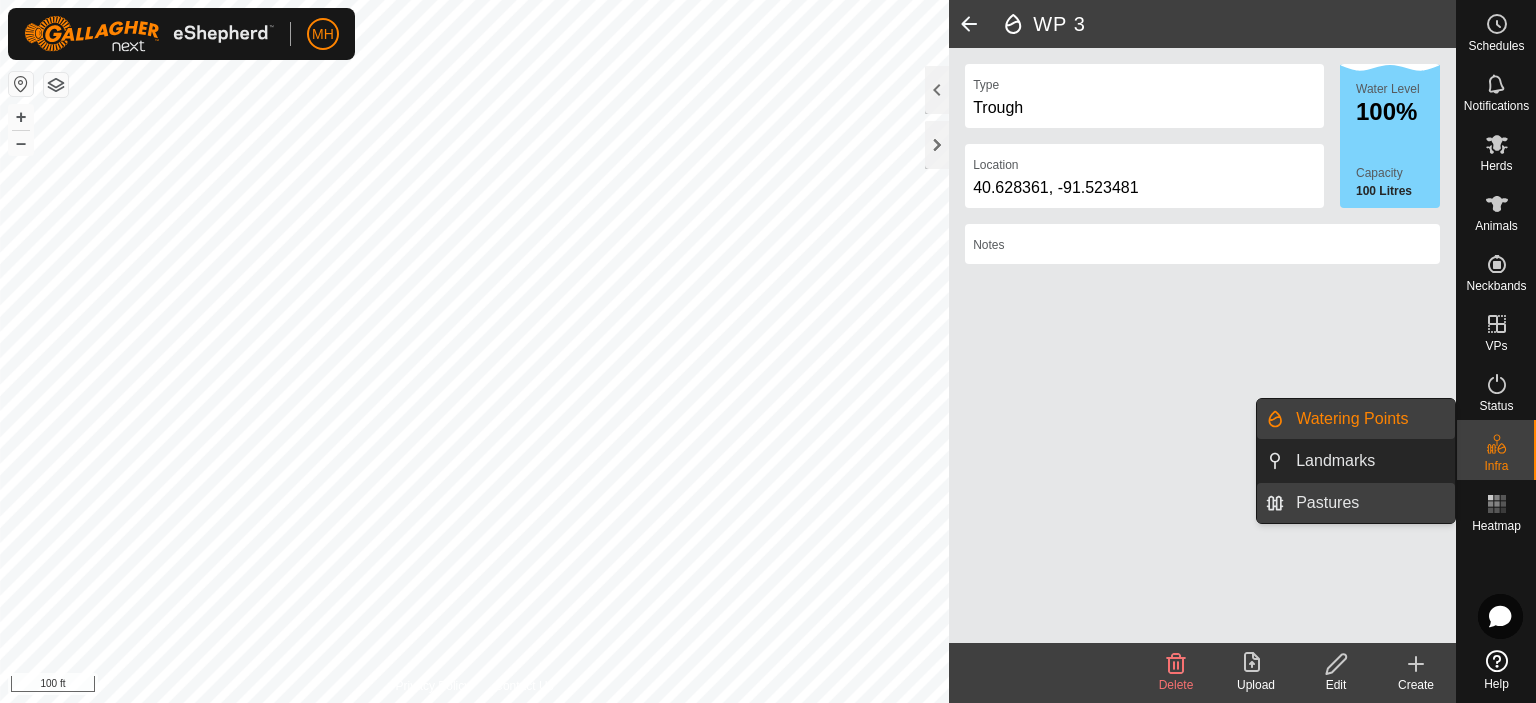 click on "Pastures" at bounding box center (1369, 503) 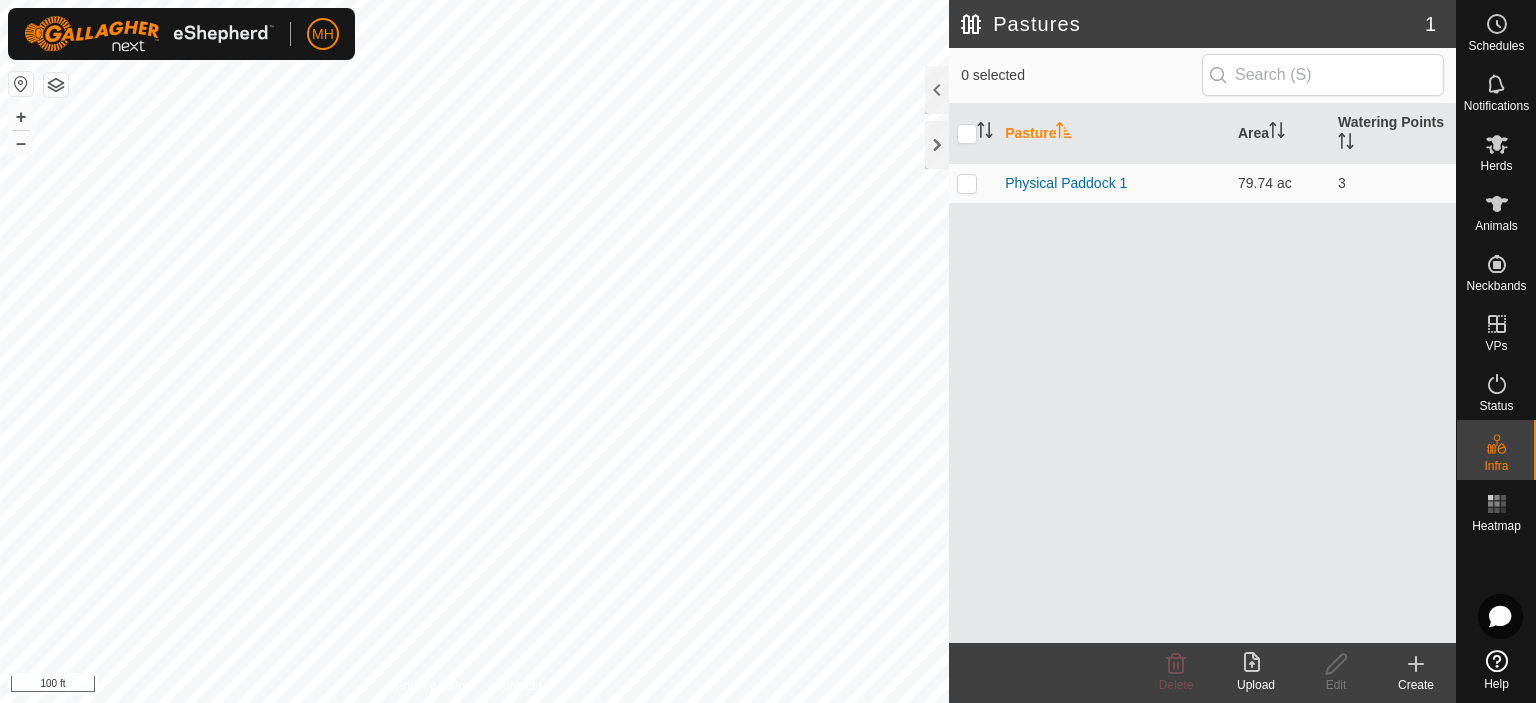 drag, startPoint x: 1084, startPoint y: 179, endPoint x: 1011, endPoint y: 320, distance: 158.77657 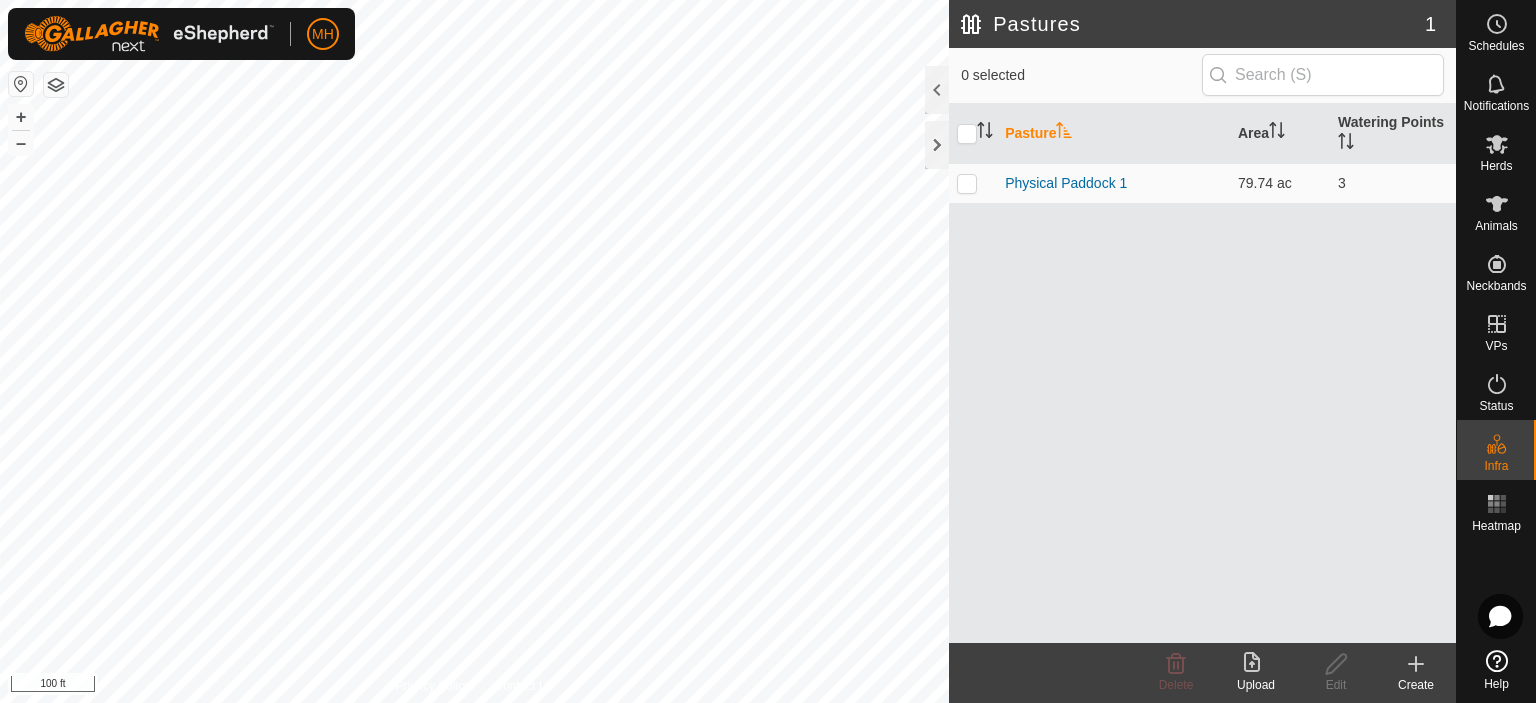 click on "Pasture   Area   Watering Points   Physical Paddock 1   79.74 ac   3" at bounding box center [1202, 373] 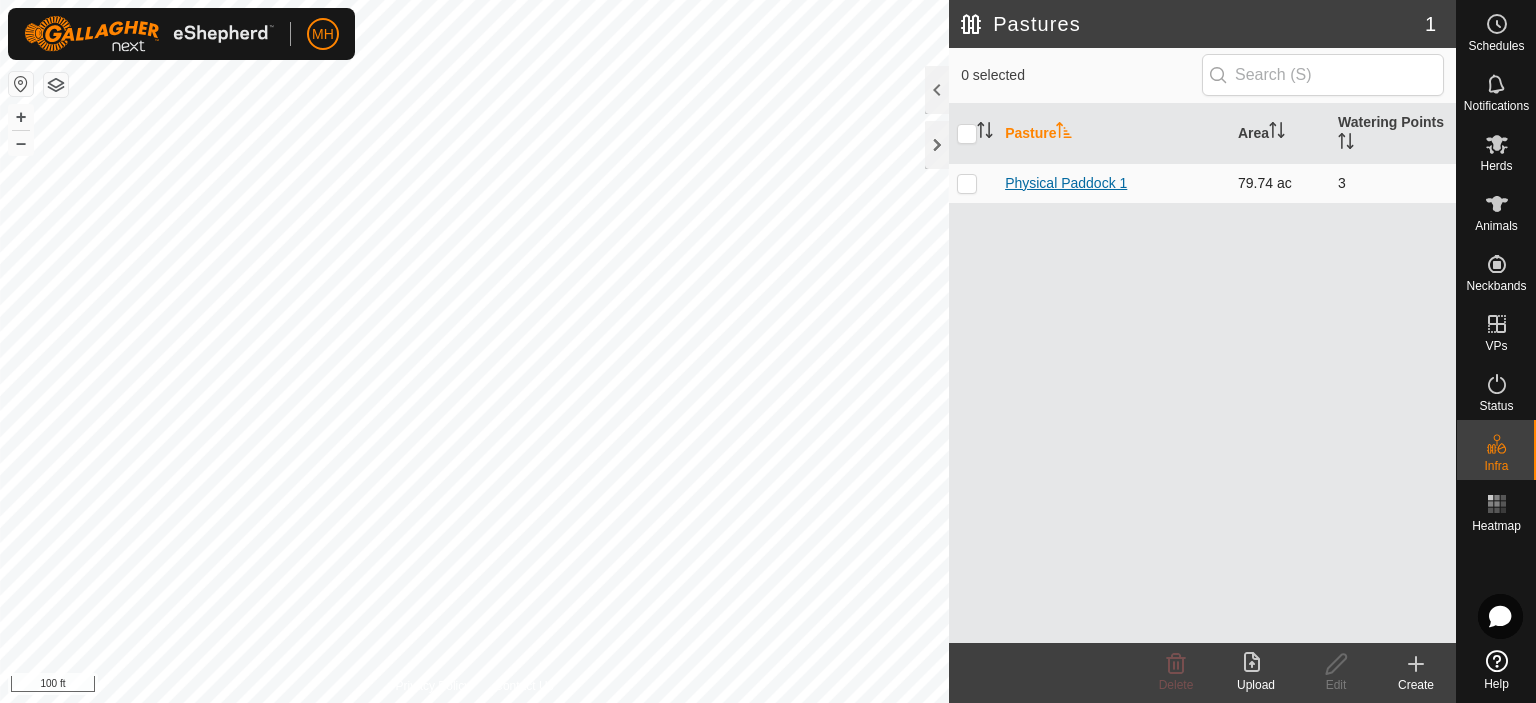 click on "Physical Paddock 1" at bounding box center [1066, 183] 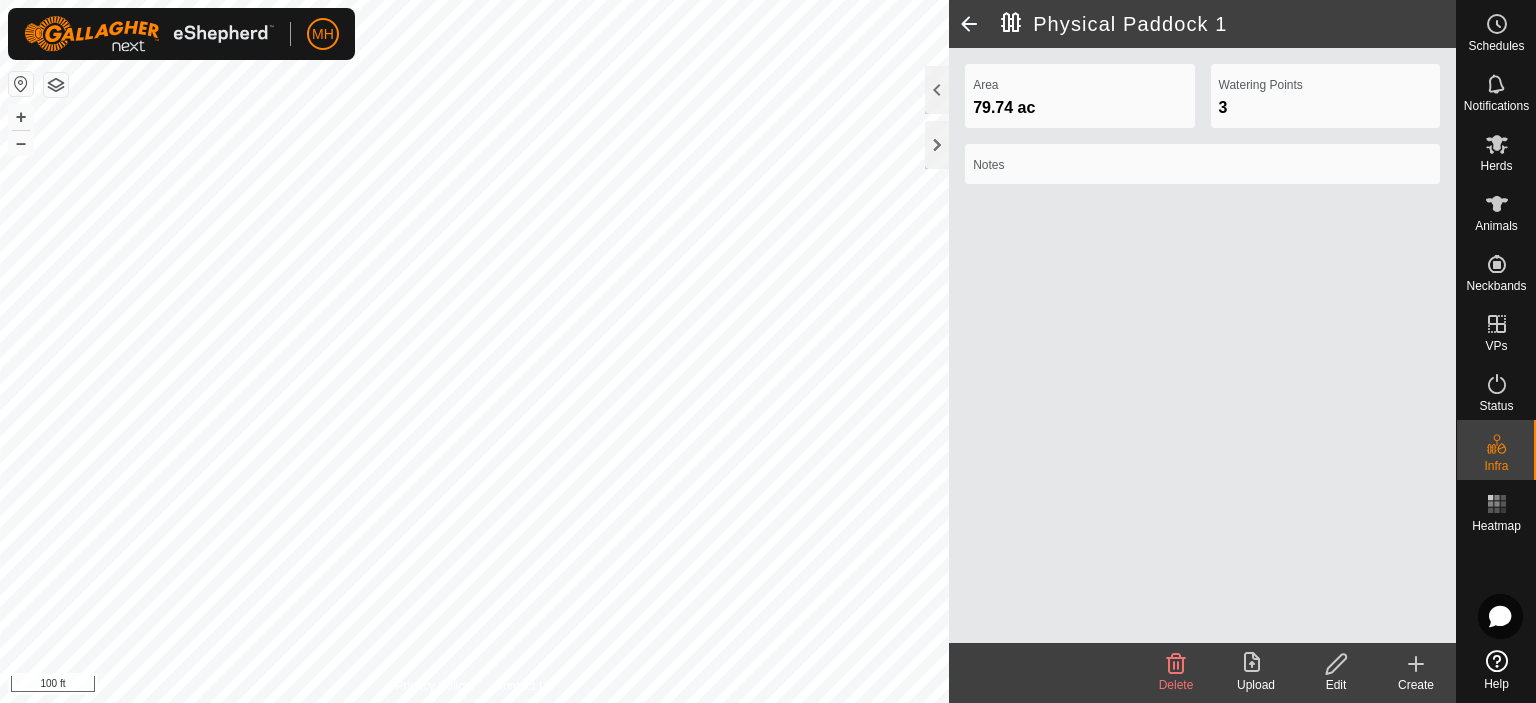 click 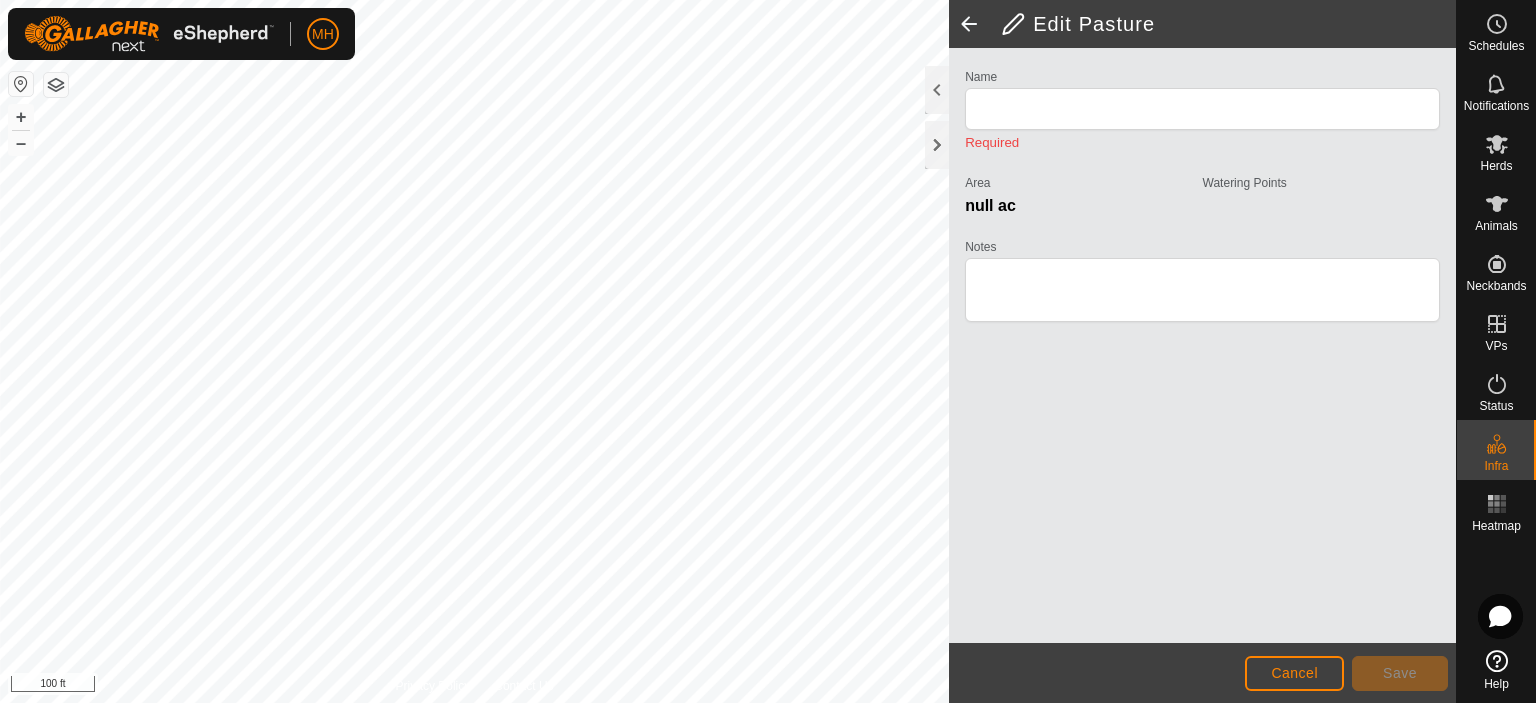 type on "Physical Paddock 1" 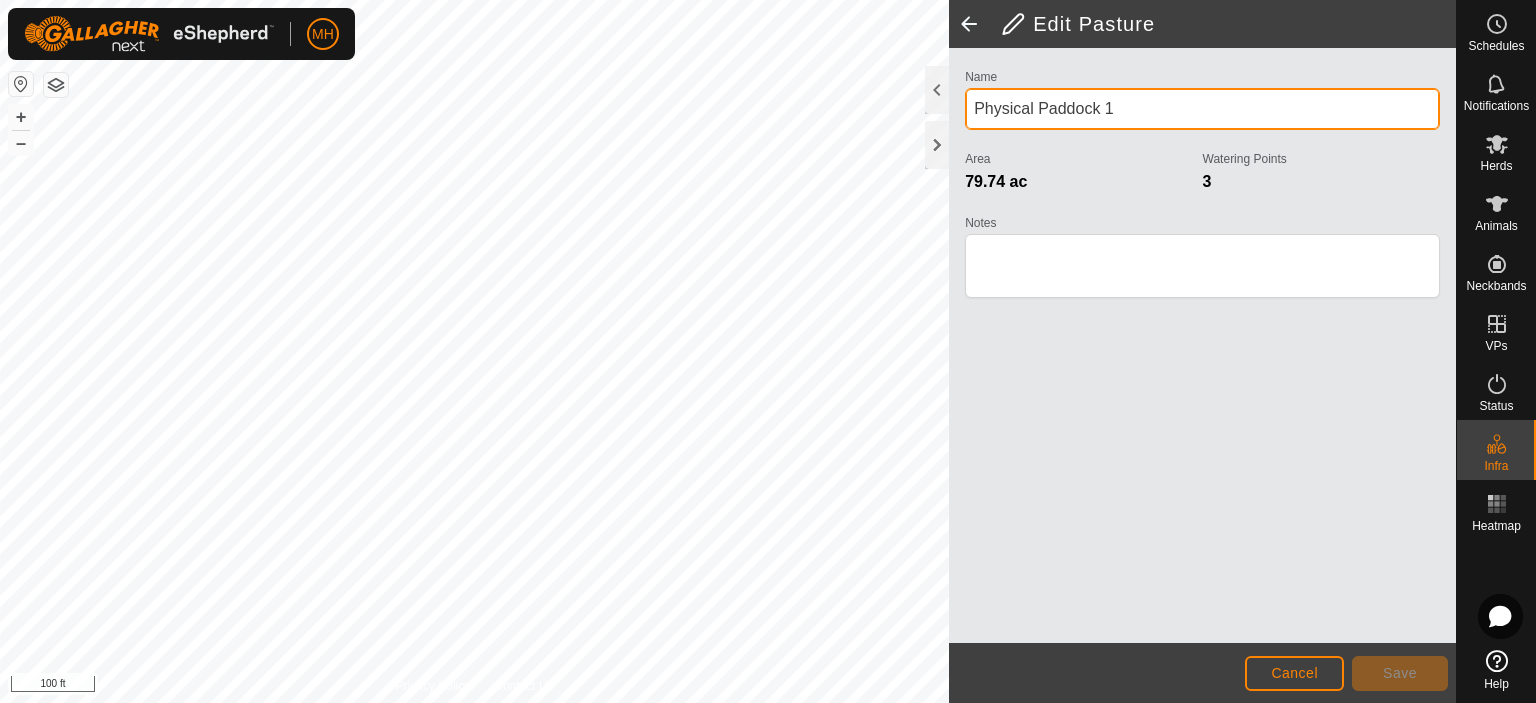 drag, startPoint x: 1124, startPoint y: 104, endPoint x: 955, endPoint y: 104, distance: 169 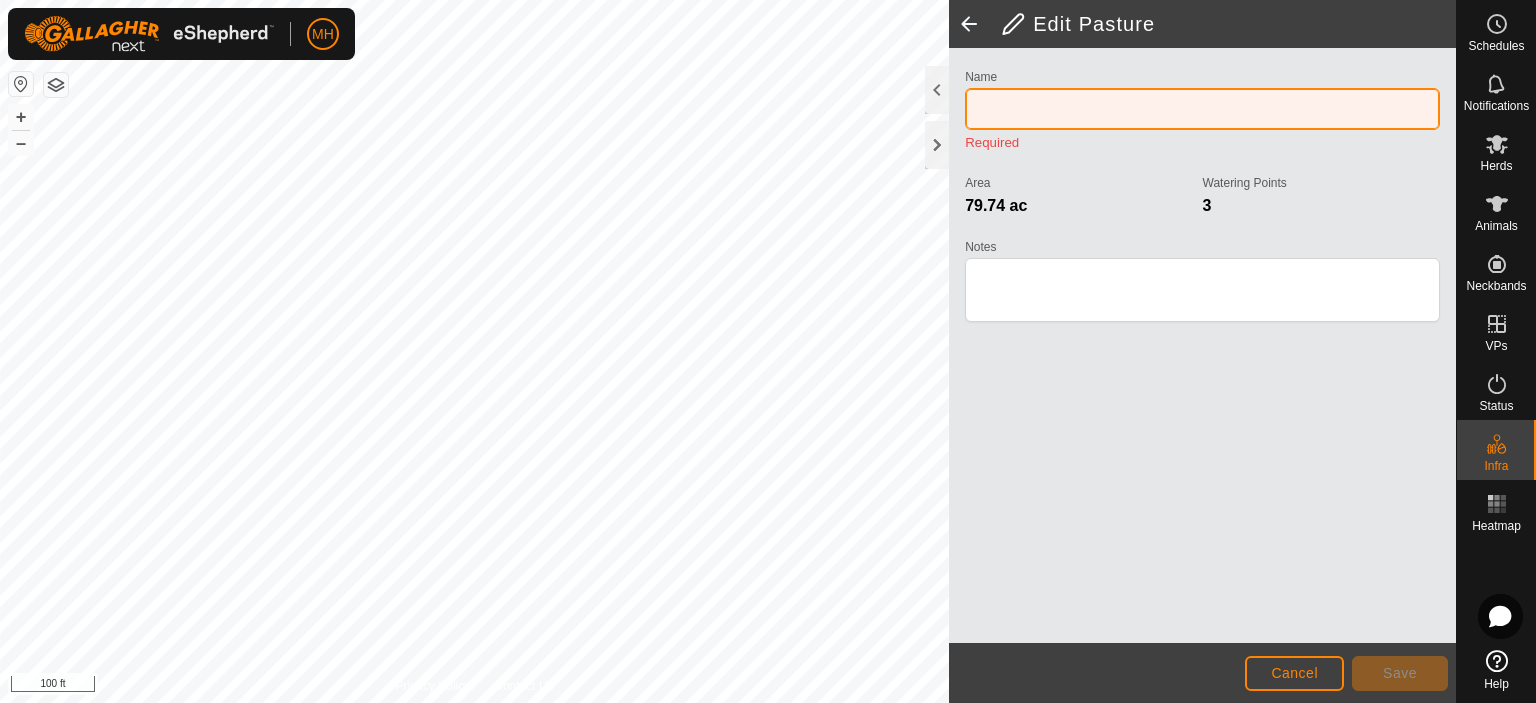 paste on "BERTLSHOFER," 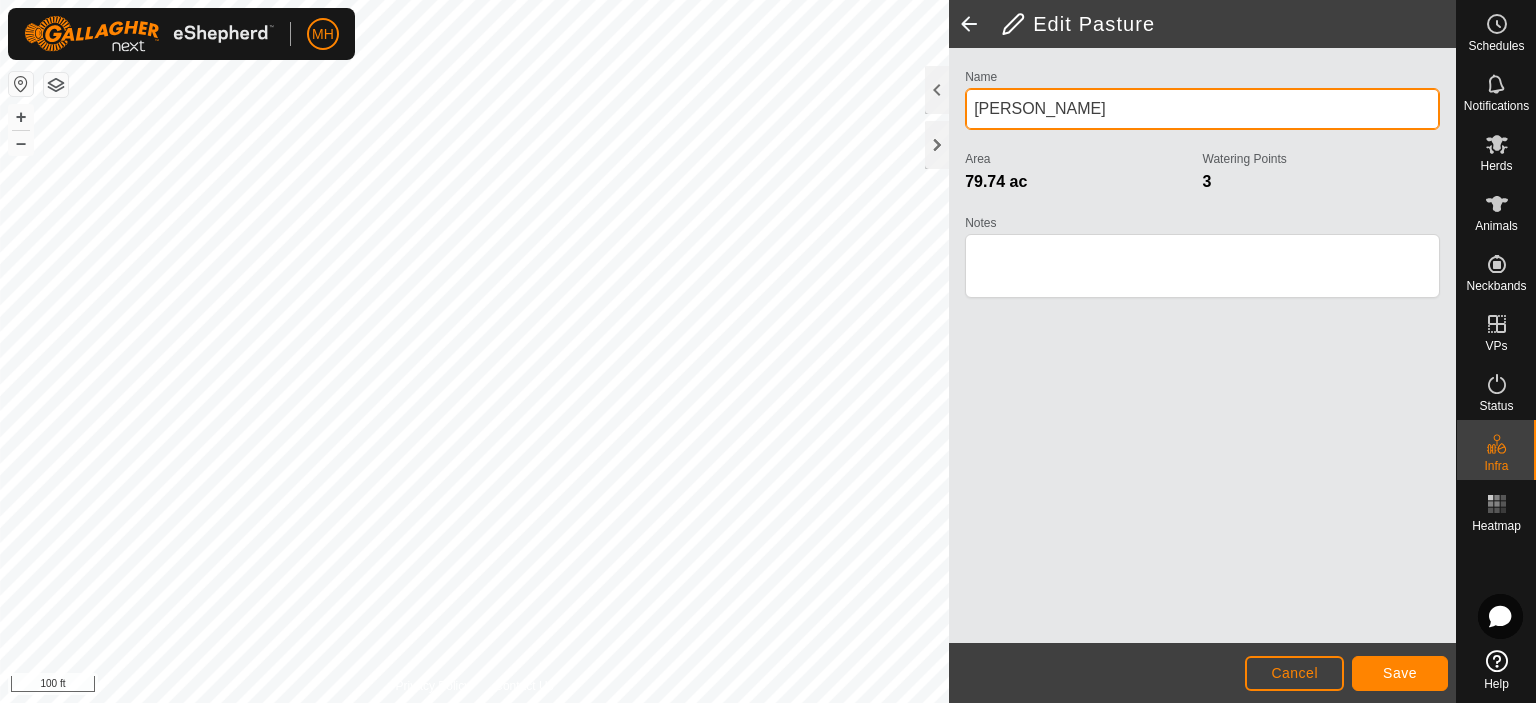 type on "[PERSON_NAME]" 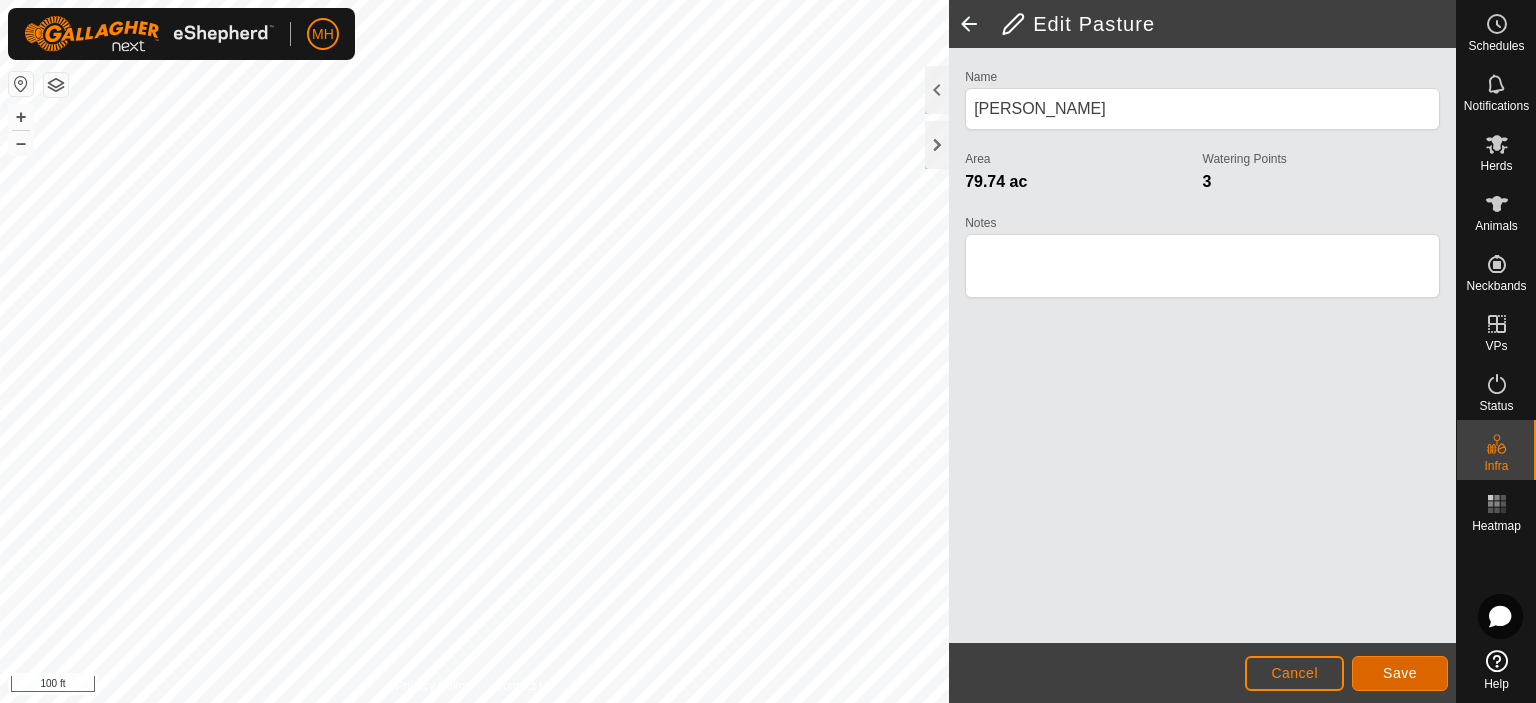 click on "Save" 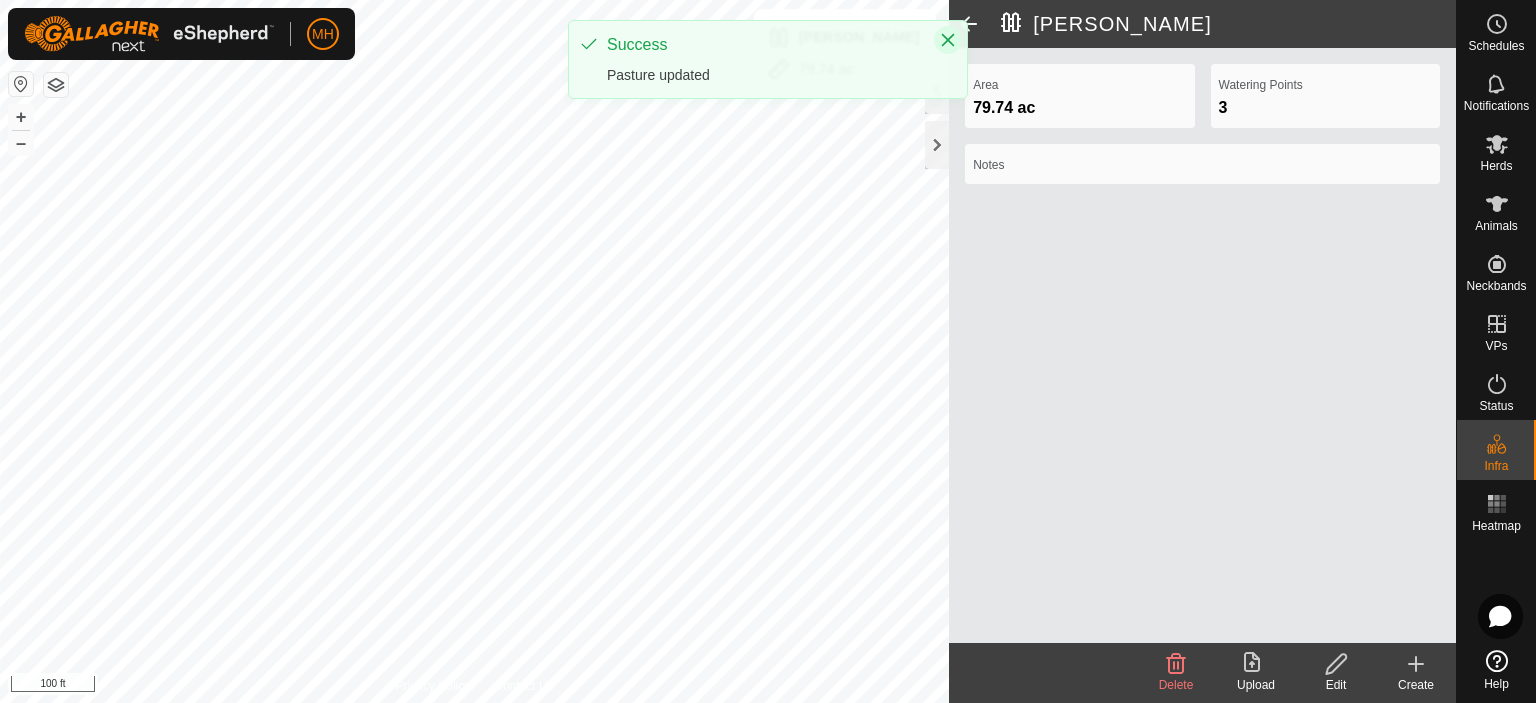 click 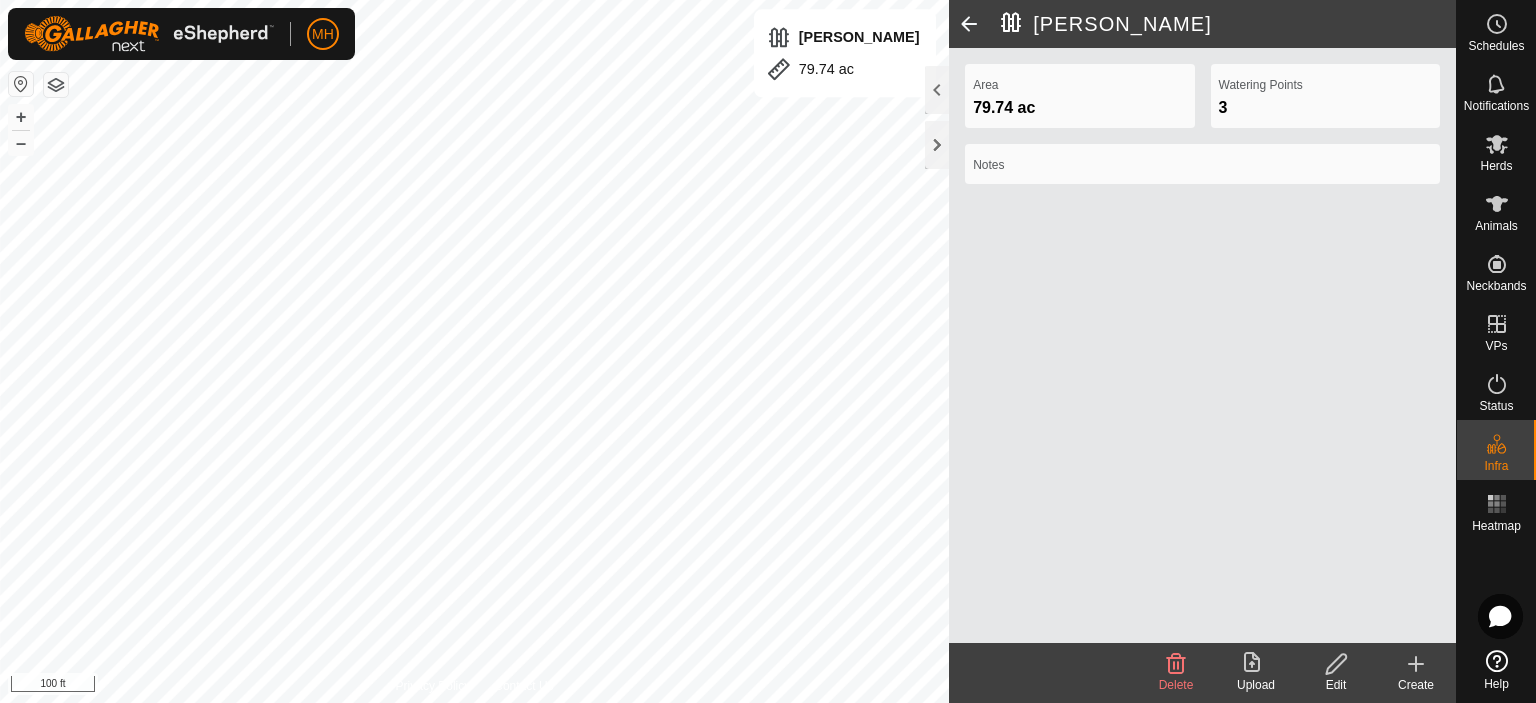 click 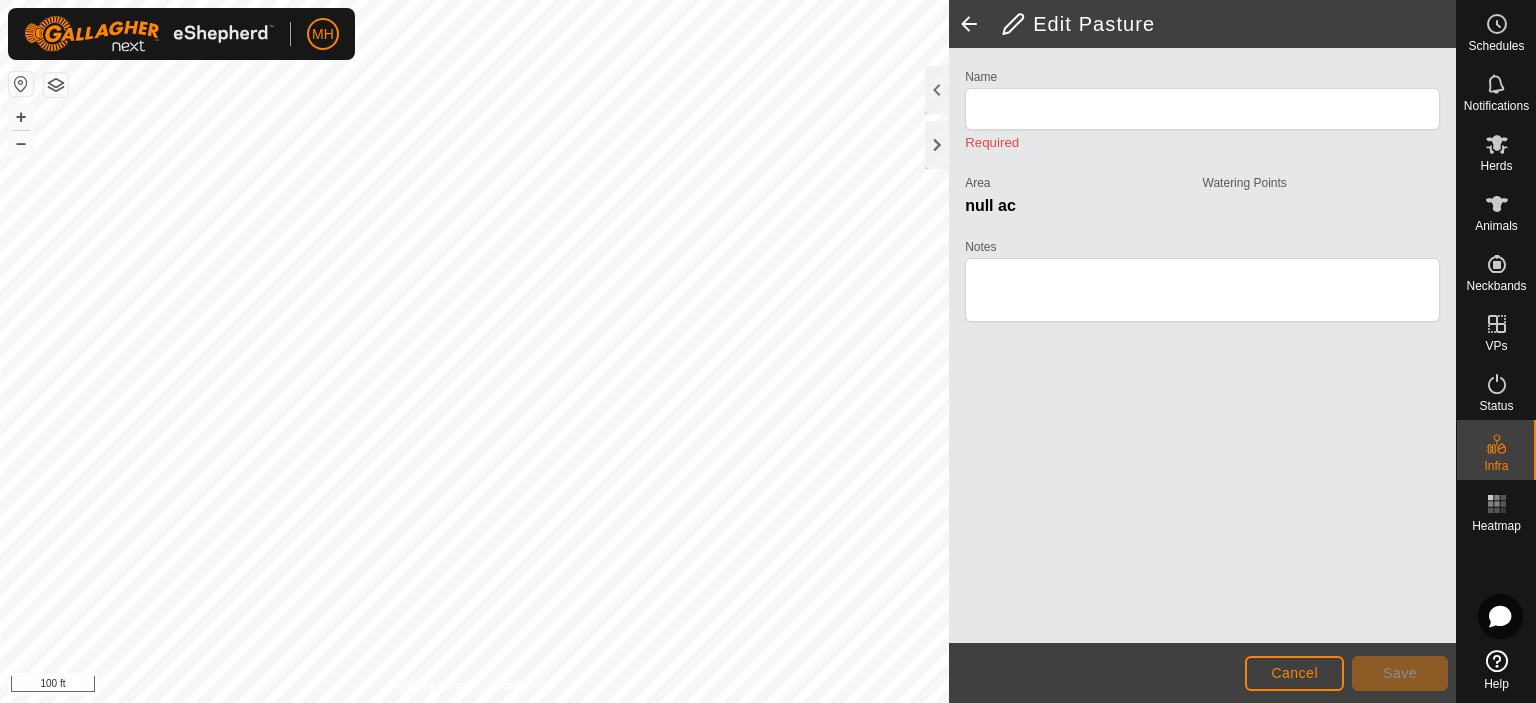 type on "[PERSON_NAME]" 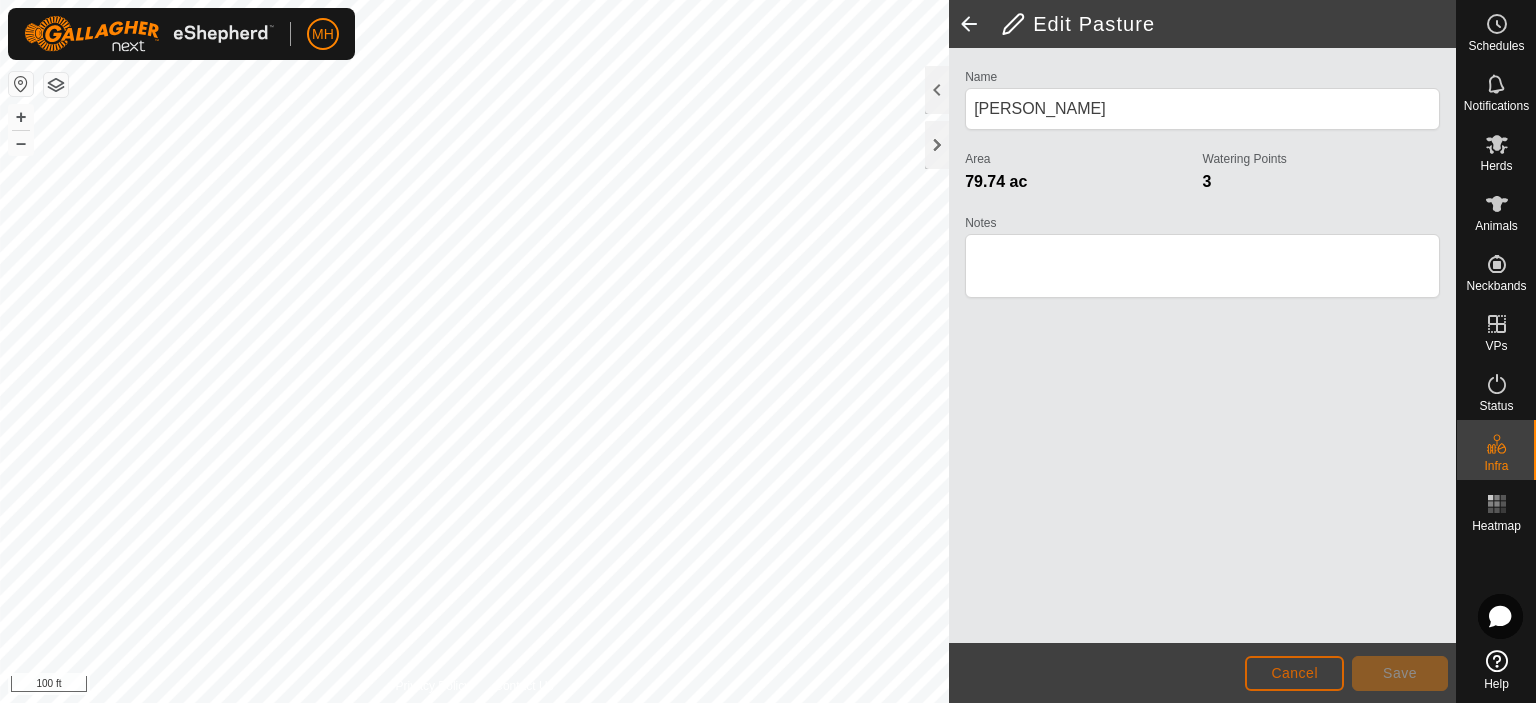 click on "Cancel" 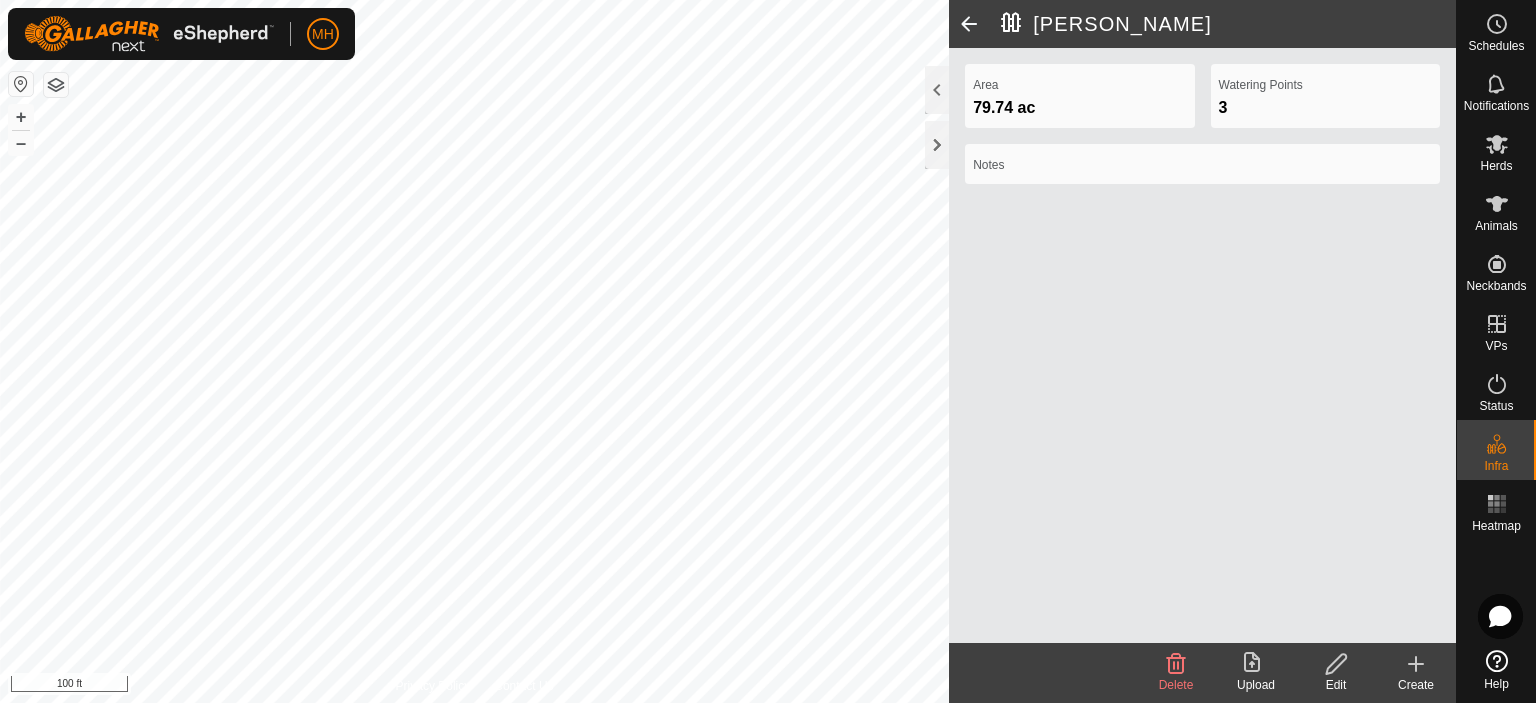 click 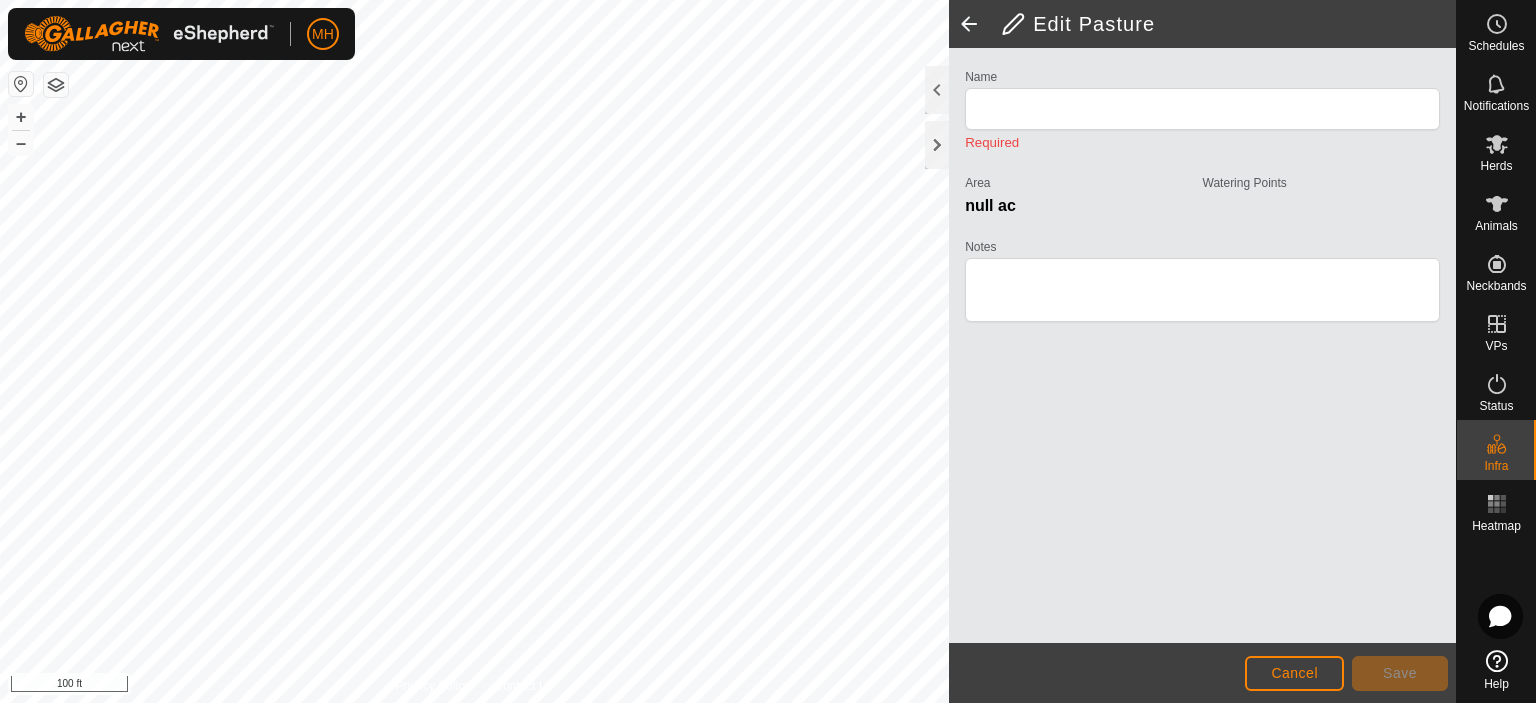 type on "[PERSON_NAME]" 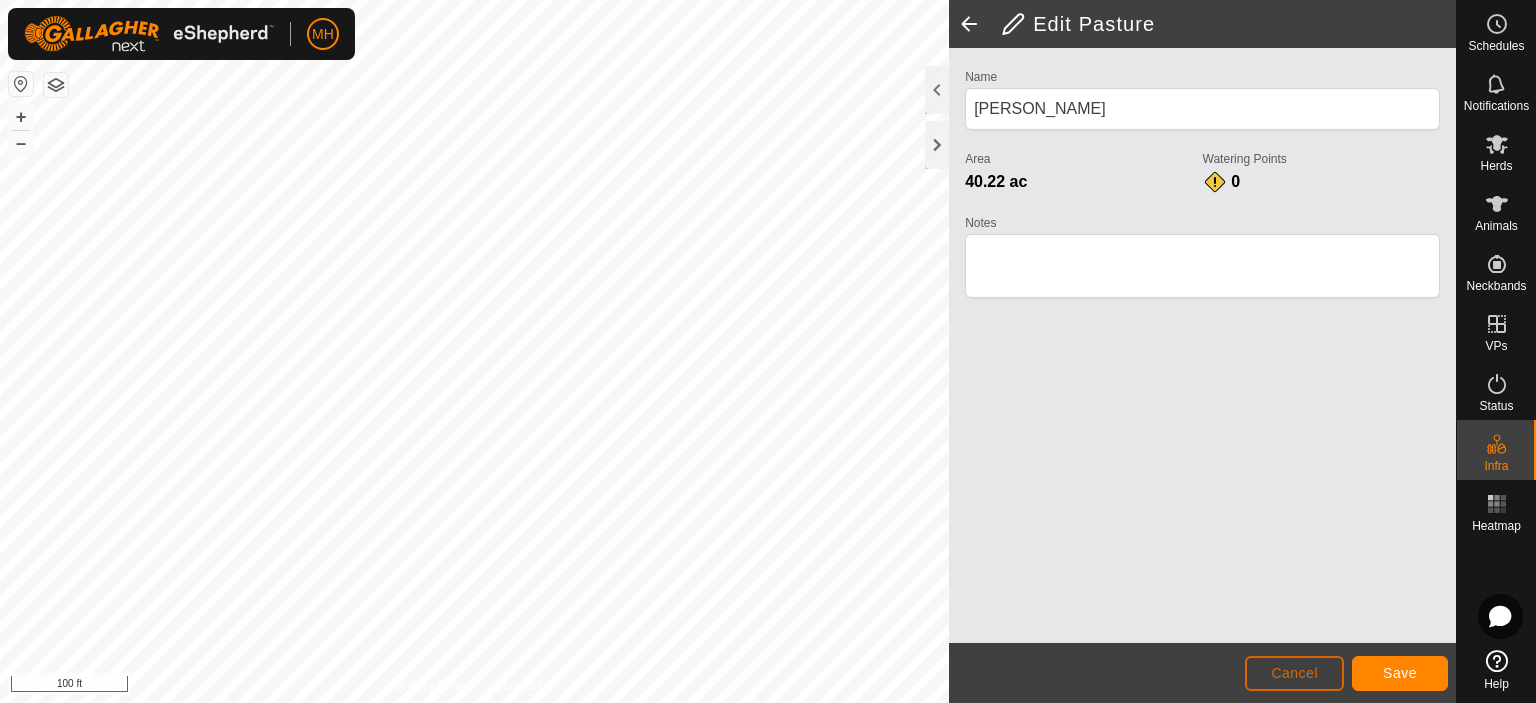 click on "Cancel" 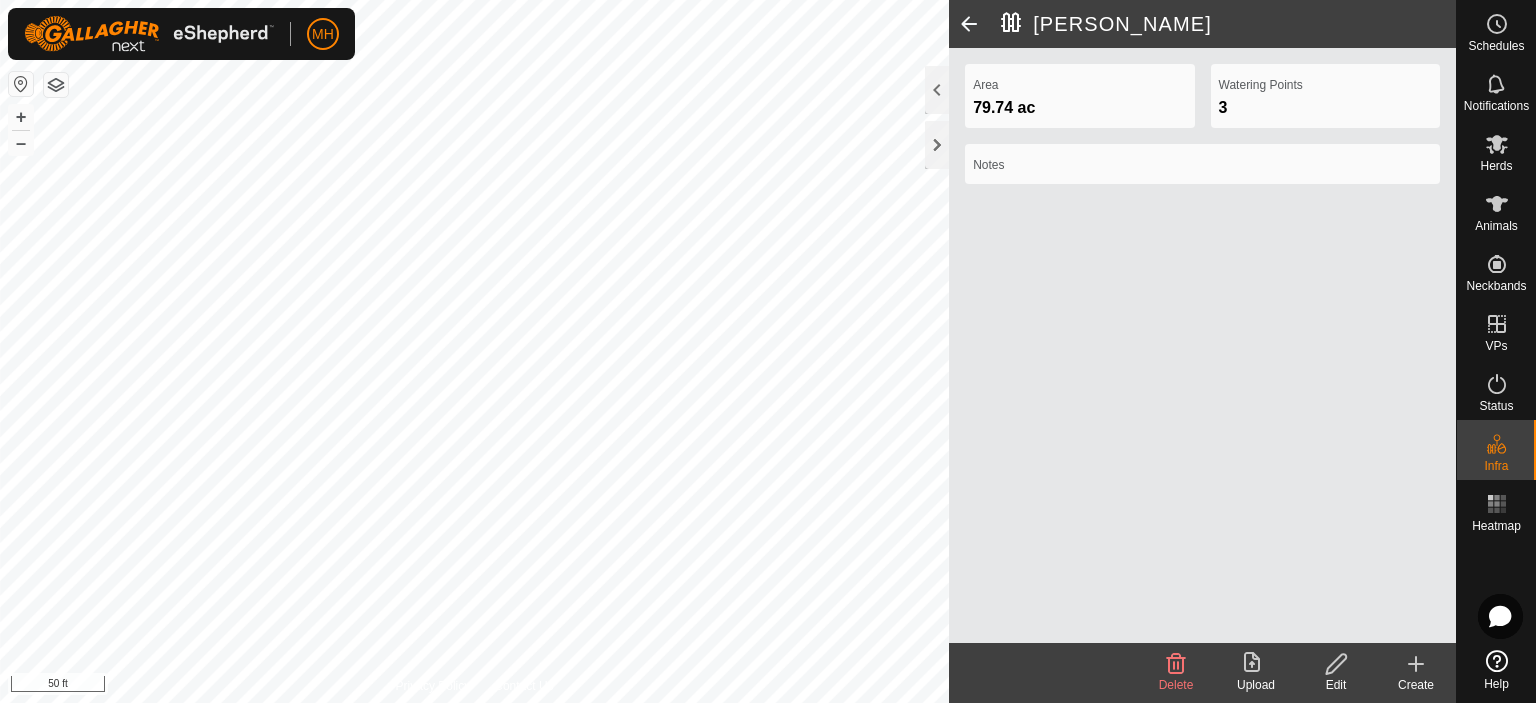 click on "Edit" 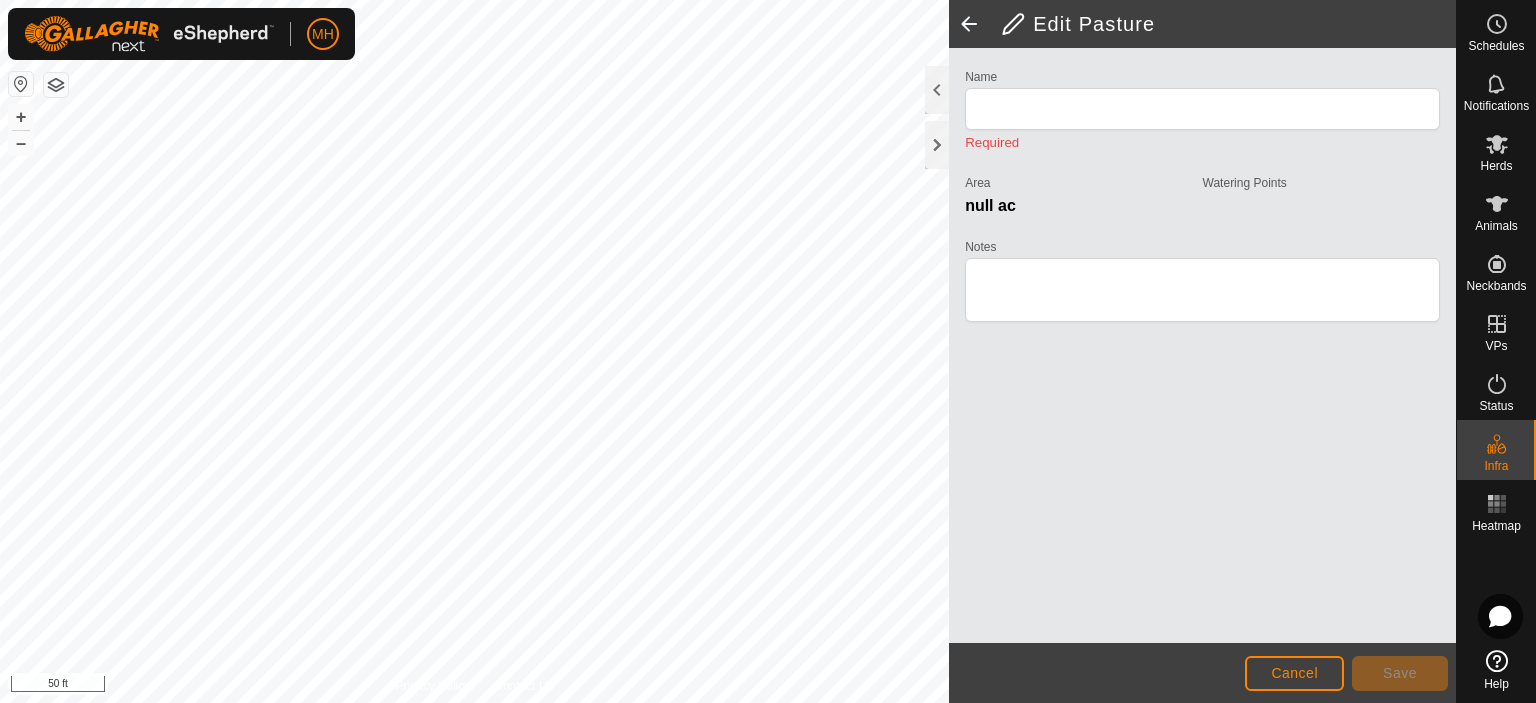 type on "[PERSON_NAME]" 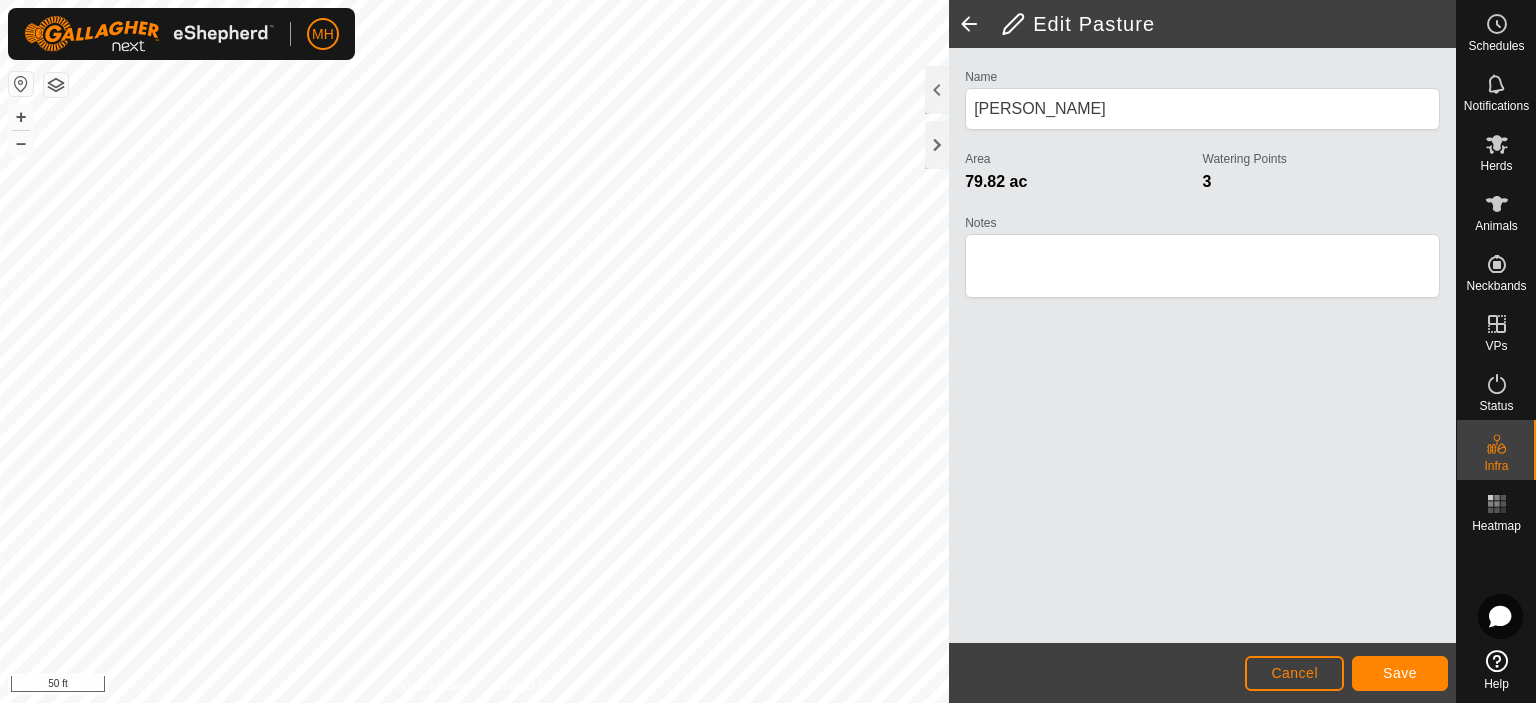 click on "Privacy Policy Contact Us + – ⇧ i 50 ft  Edit Pasture  Name BERTLSHOFER Area 79.82 ac  Watering Points 3 Notes                    Cancel Save" 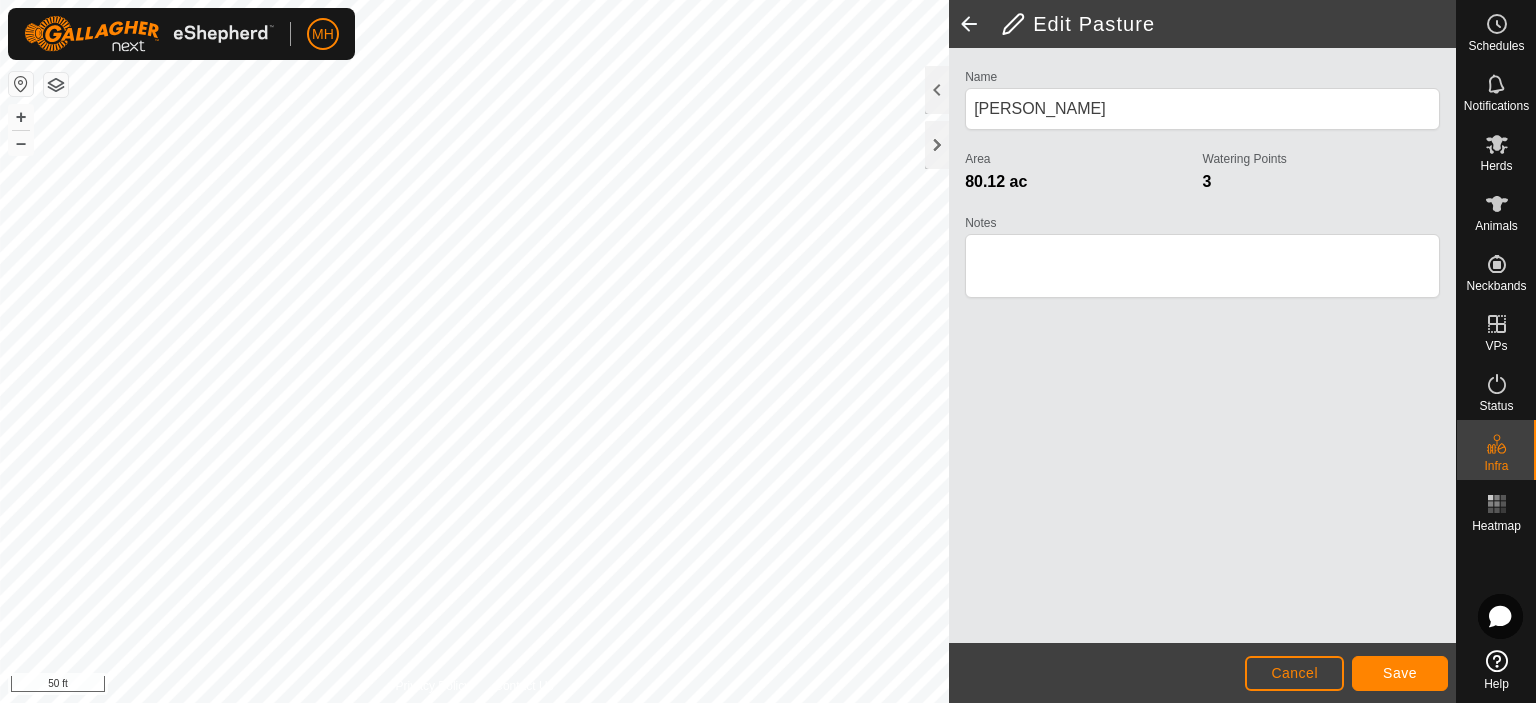 click on "MH Schedules Notifications Herds Animals Neckbands VPs Status Infra Heatmap Help Privacy Policy Contact Us + – ⇧ i 50 ft  Edit Pasture  Name BERTLSHOFER Area 80.12 ac  Watering Points 3 Notes                    Cancel Save" at bounding box center (768, 351) 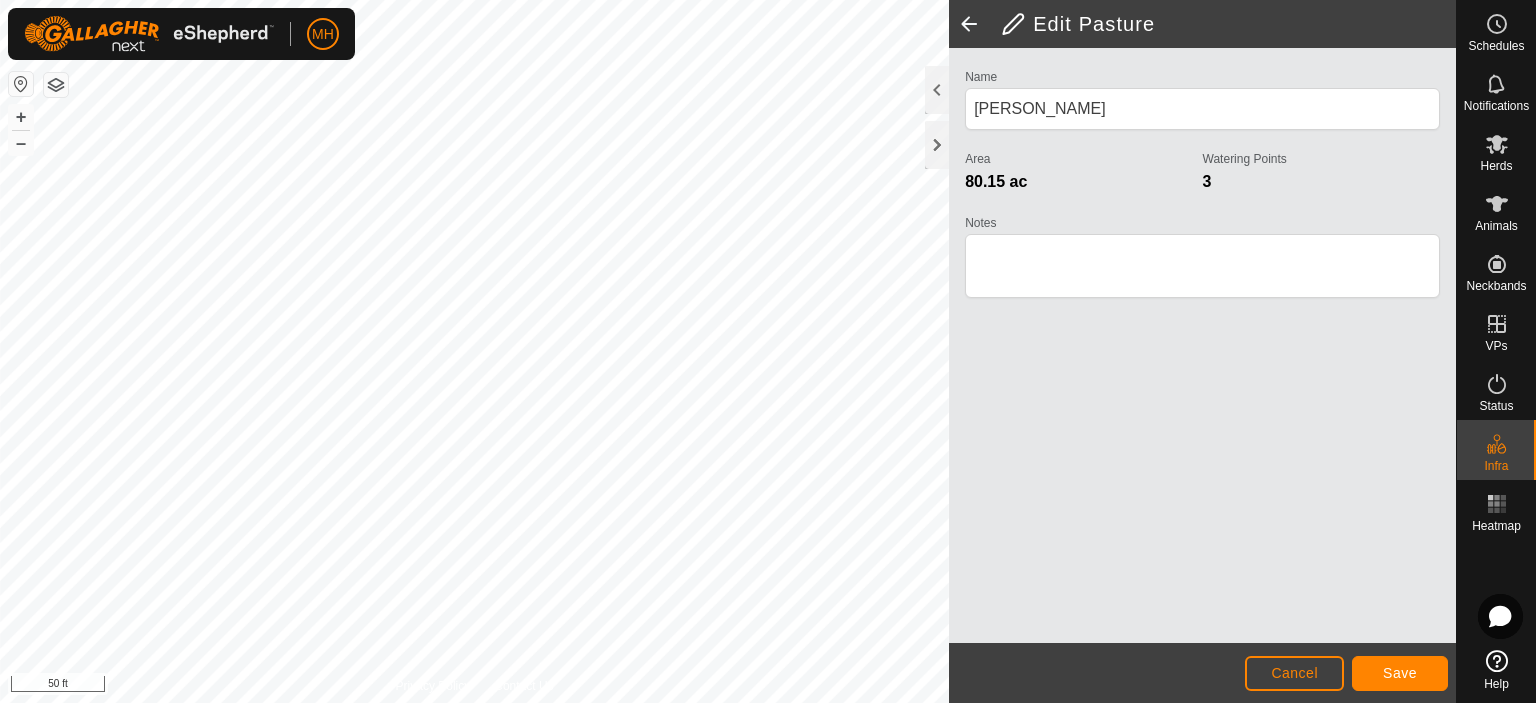 click on "MH Schedules Notifications Herds Animals Neckbands VPs Status Infra Heatmap Help Privacy Policy Contact Us + – ⇧ i 50 ft  Edit Pasture  Name BERTLSHOFER Area 80.15 ac  Watering Points 3 Notes                    Cancel Save" at bounding box center (768, 351) 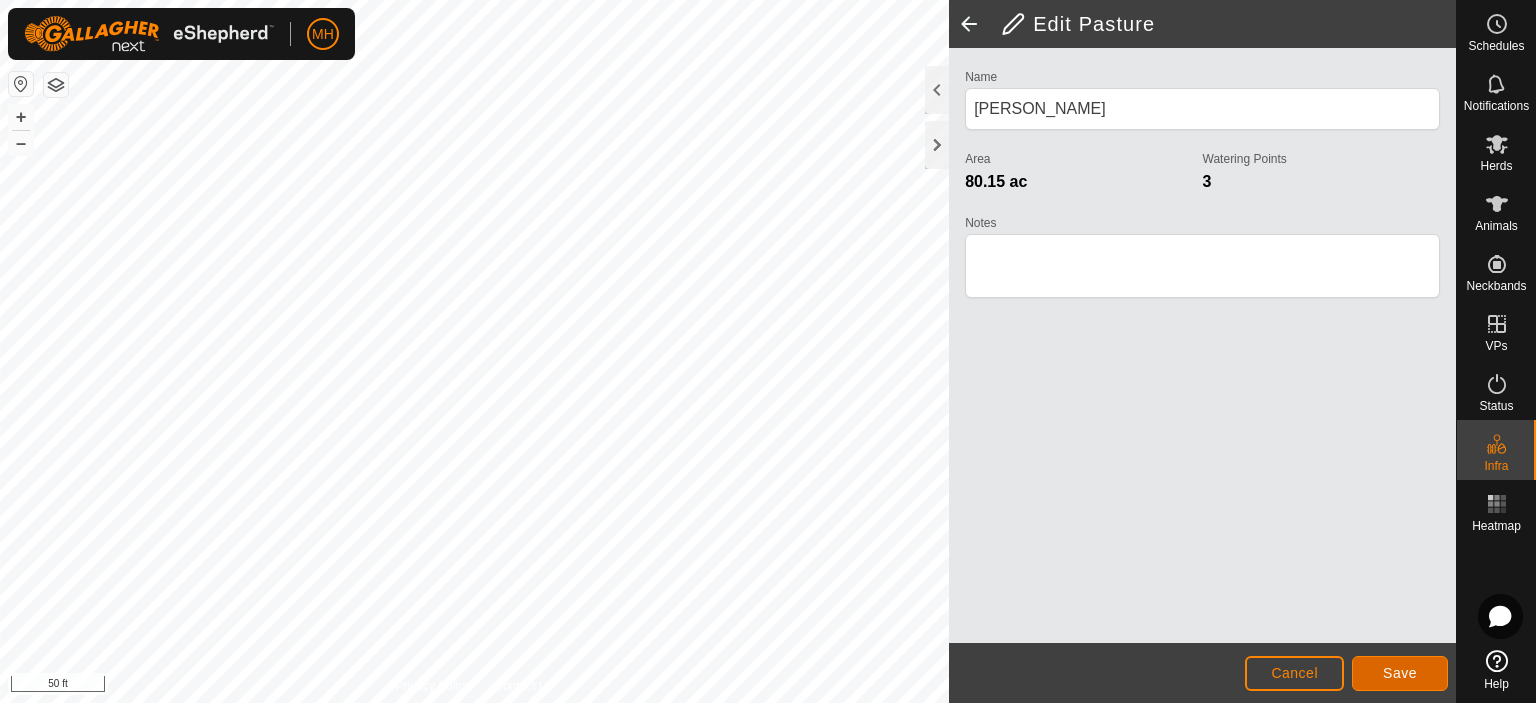 click on "Save" 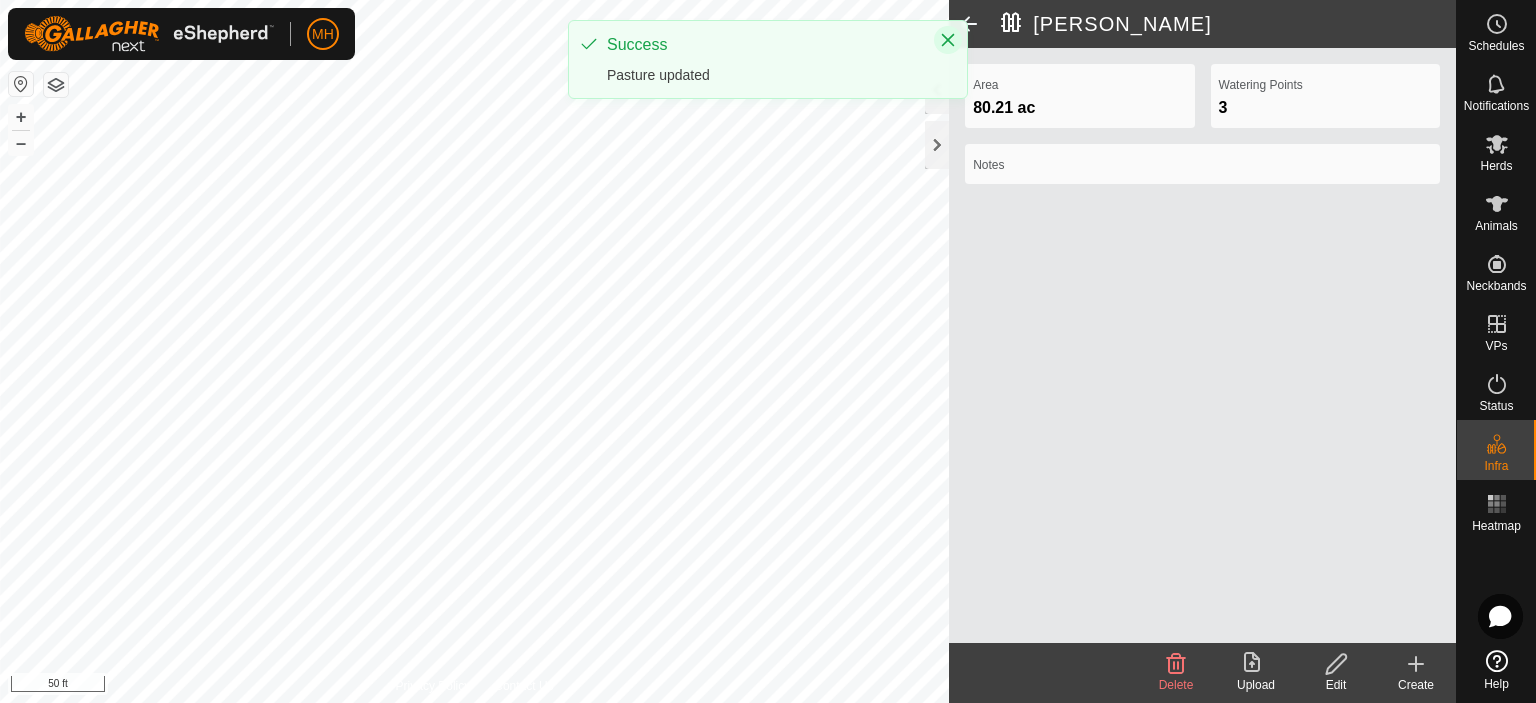 click 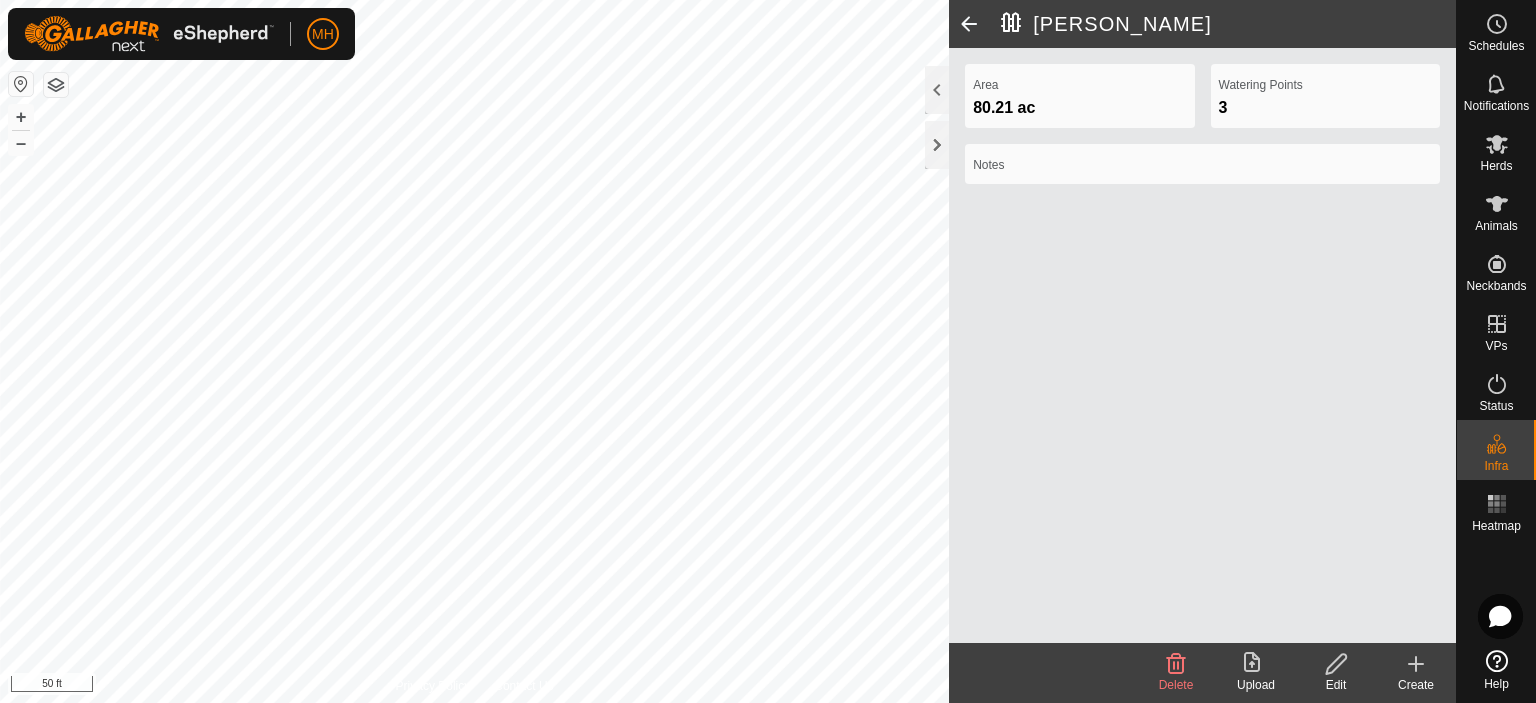 click on "Privacy Policy Contact Us + – ⇧ i 50 ft  BERTLSHOFER  Area 80.21 ac  Watering Points 3 Notes Delete  Upload   Edit   Create" 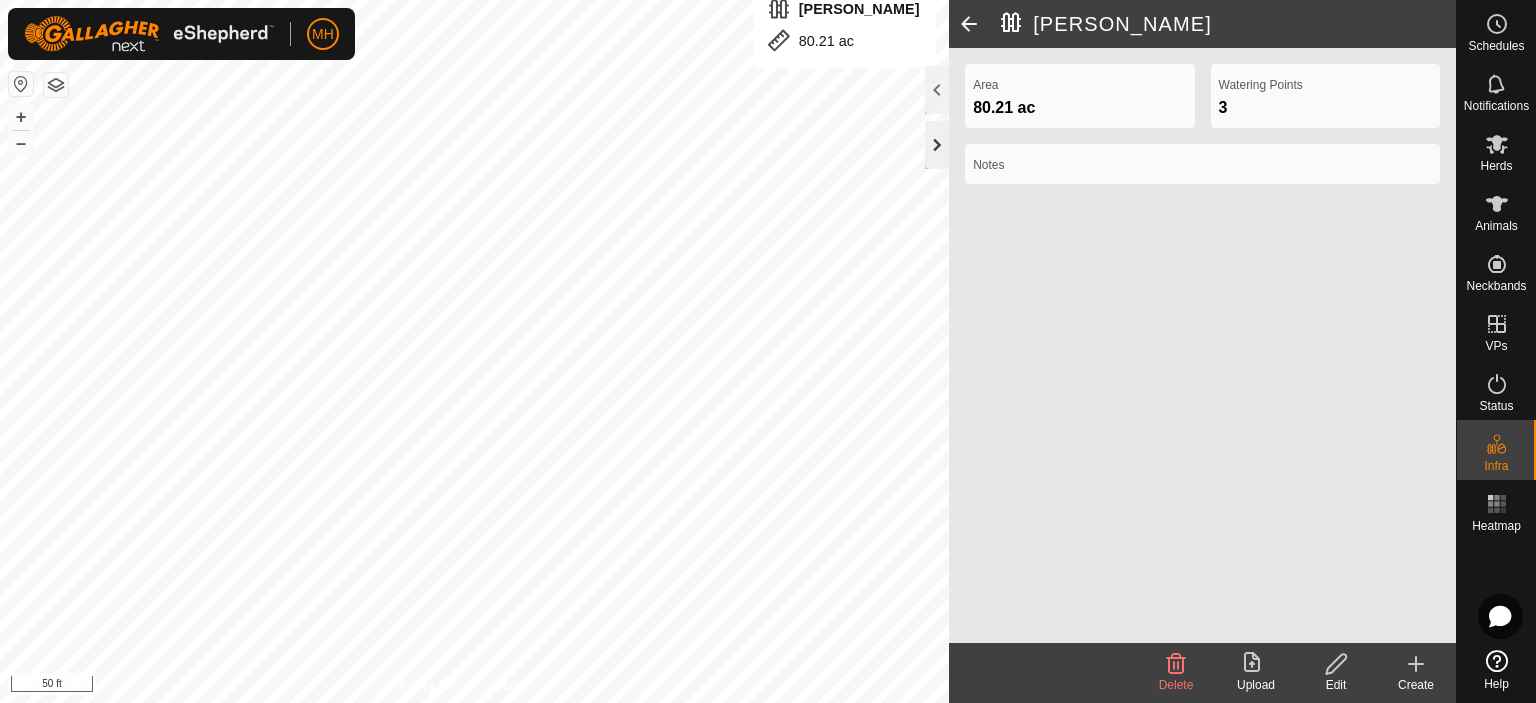 click 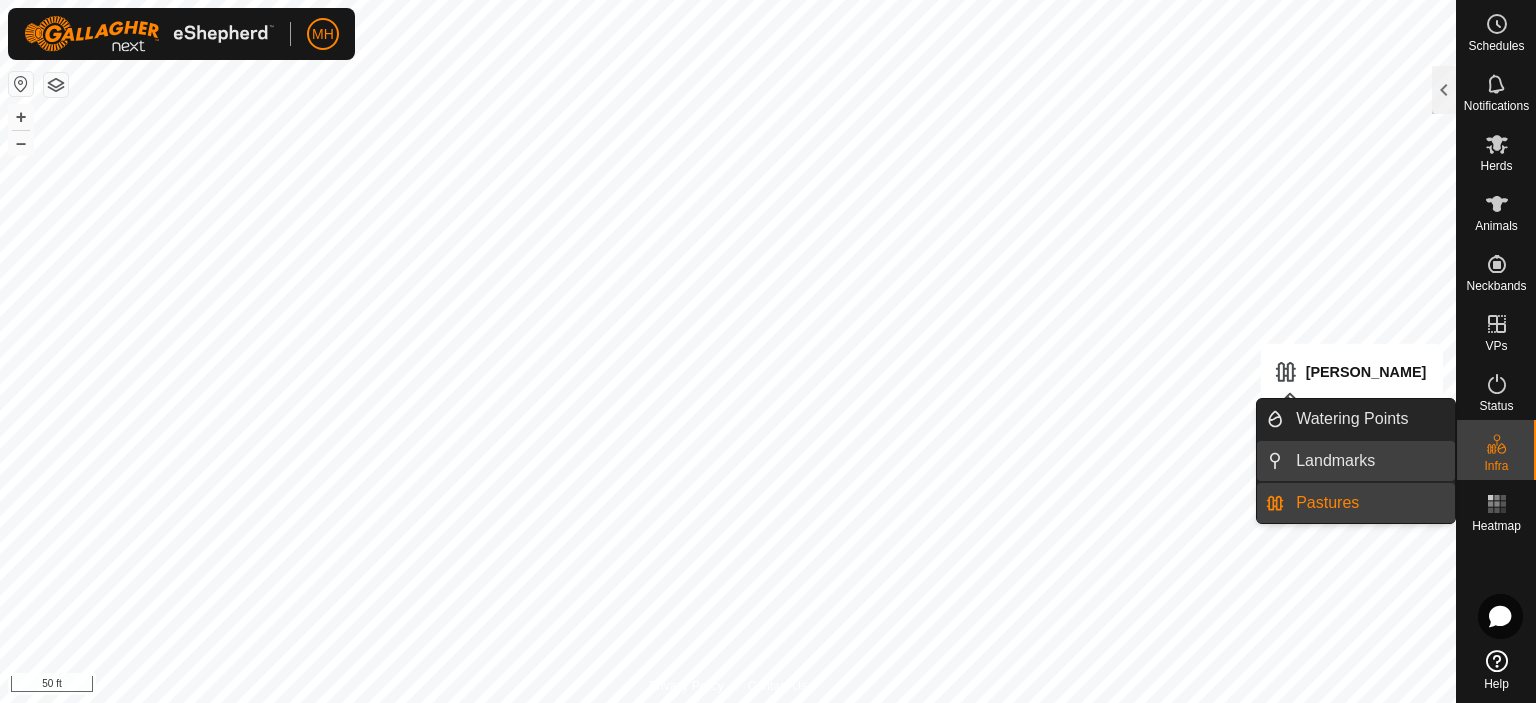 click on "Landmarks" at bounding box center [1369, 461] 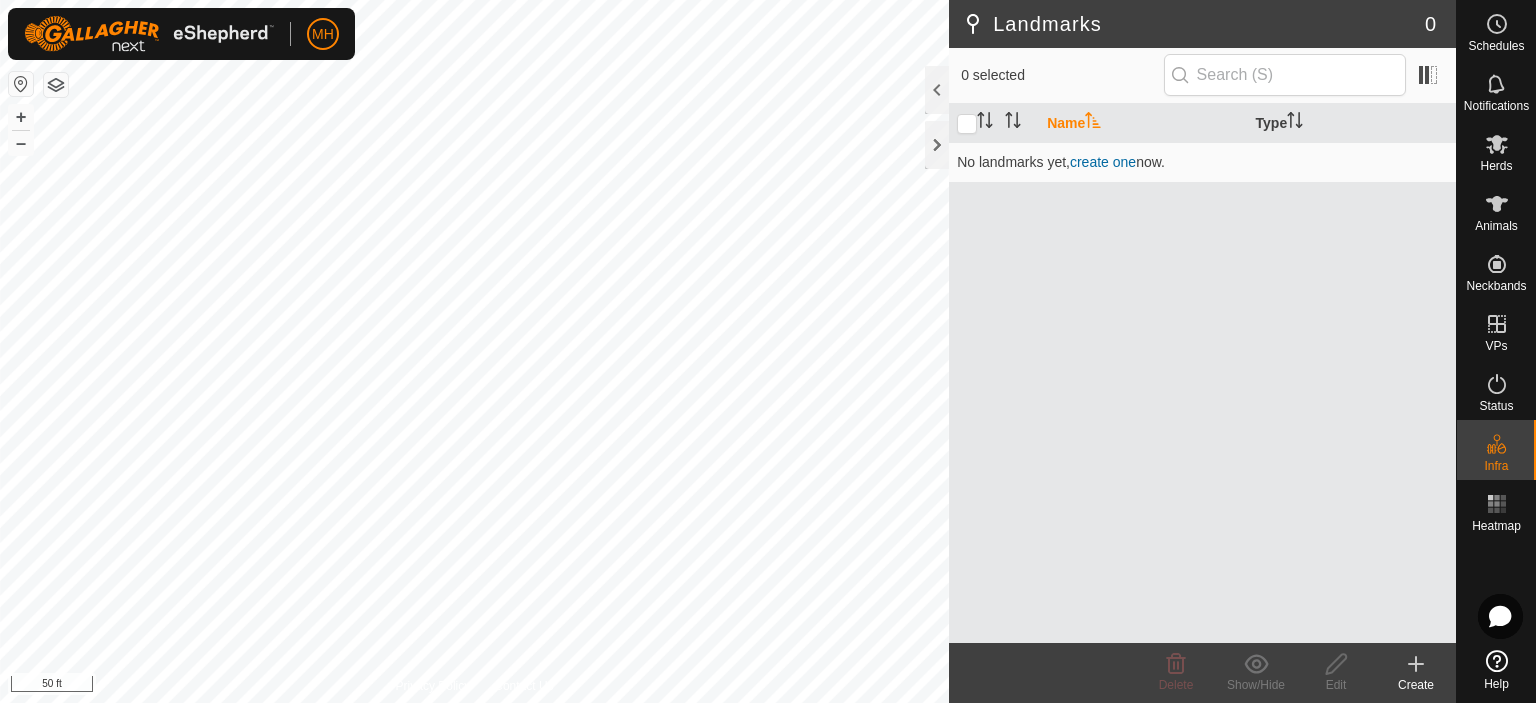 click on "Create" 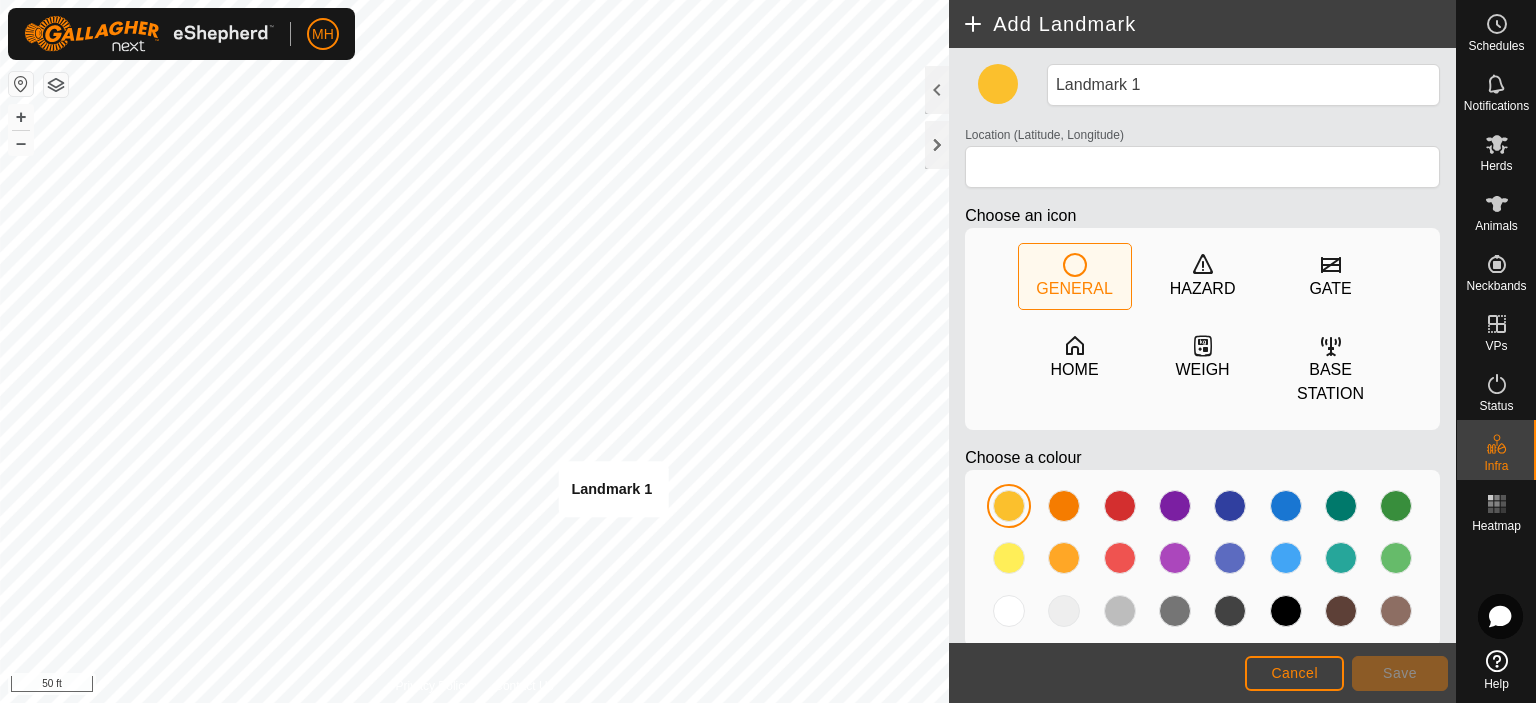 type on "40.624548, -91.522947" 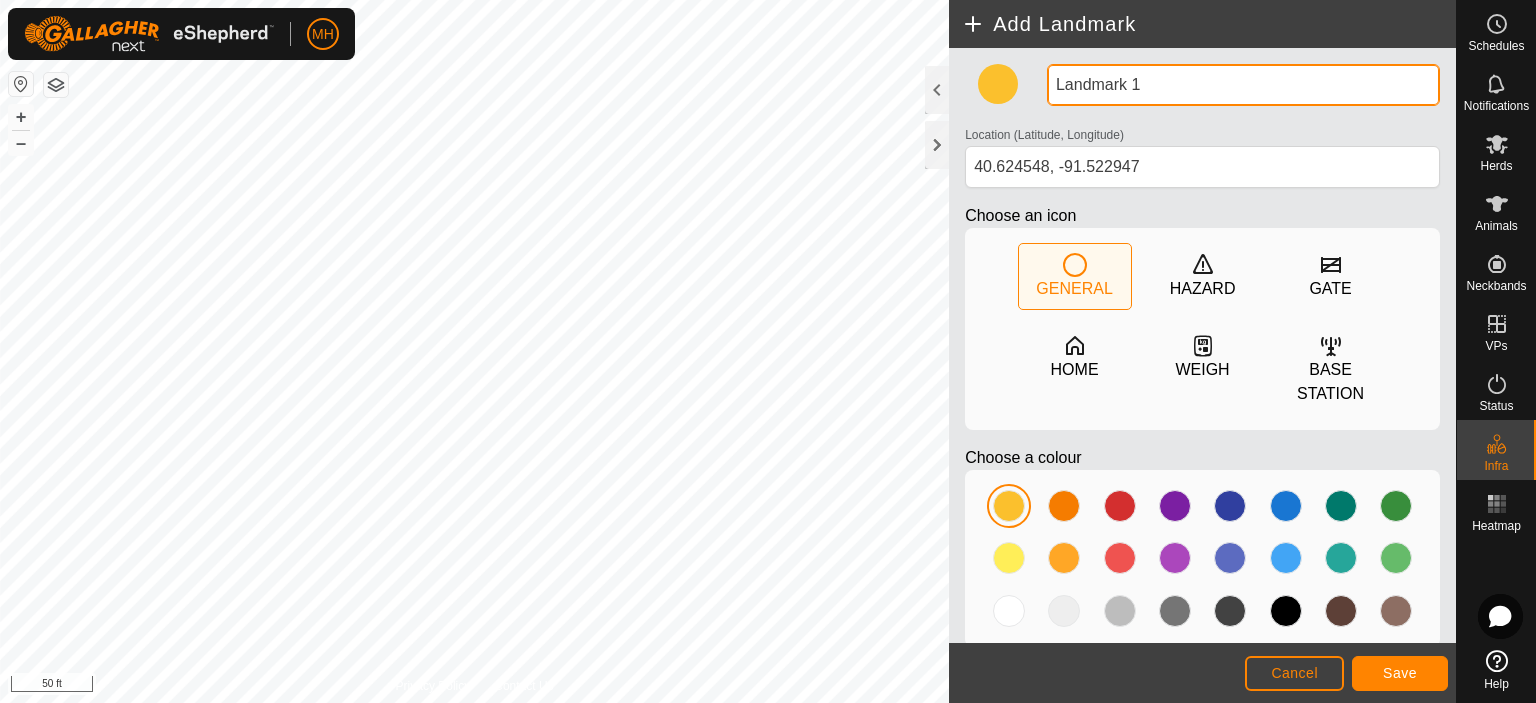 click on "Landmark 1" at bounding box center [1243, 85] 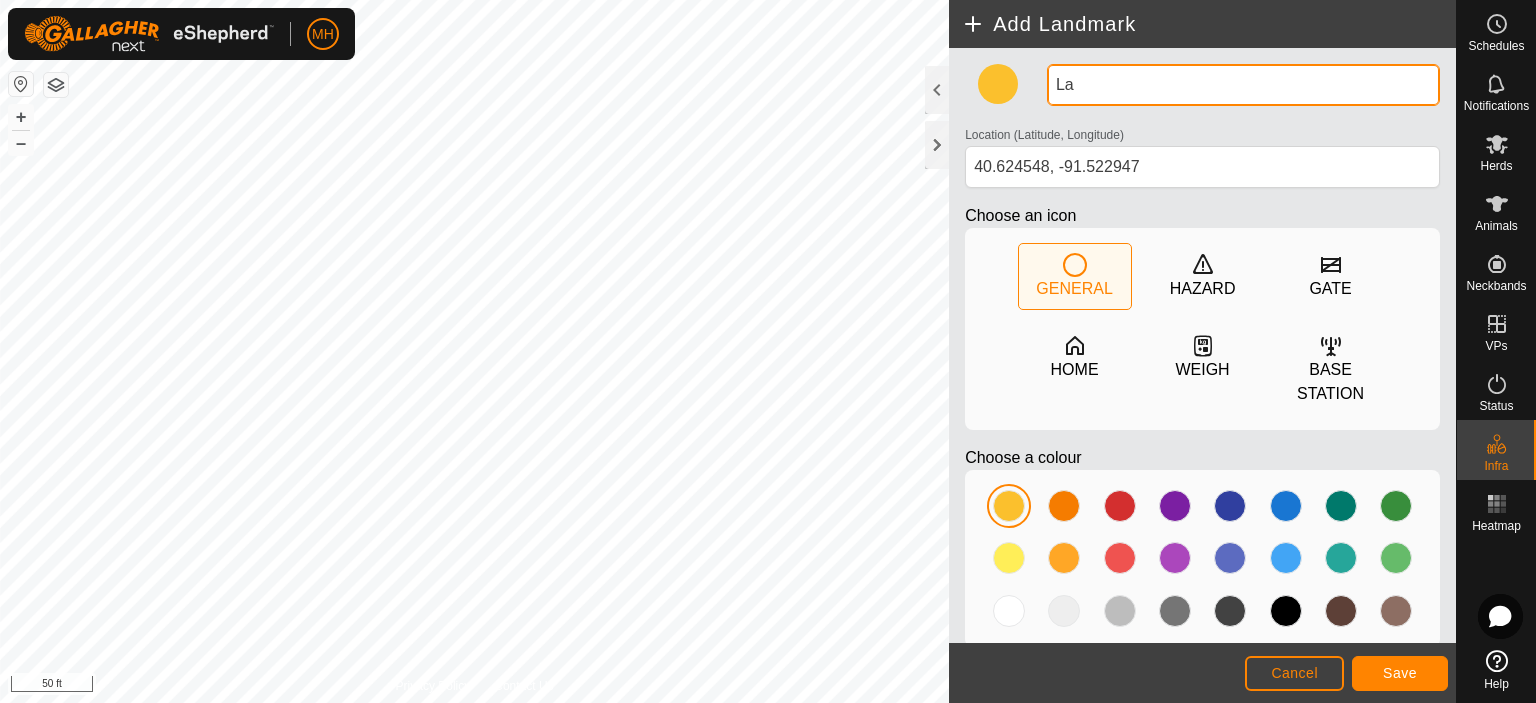 type on "L" 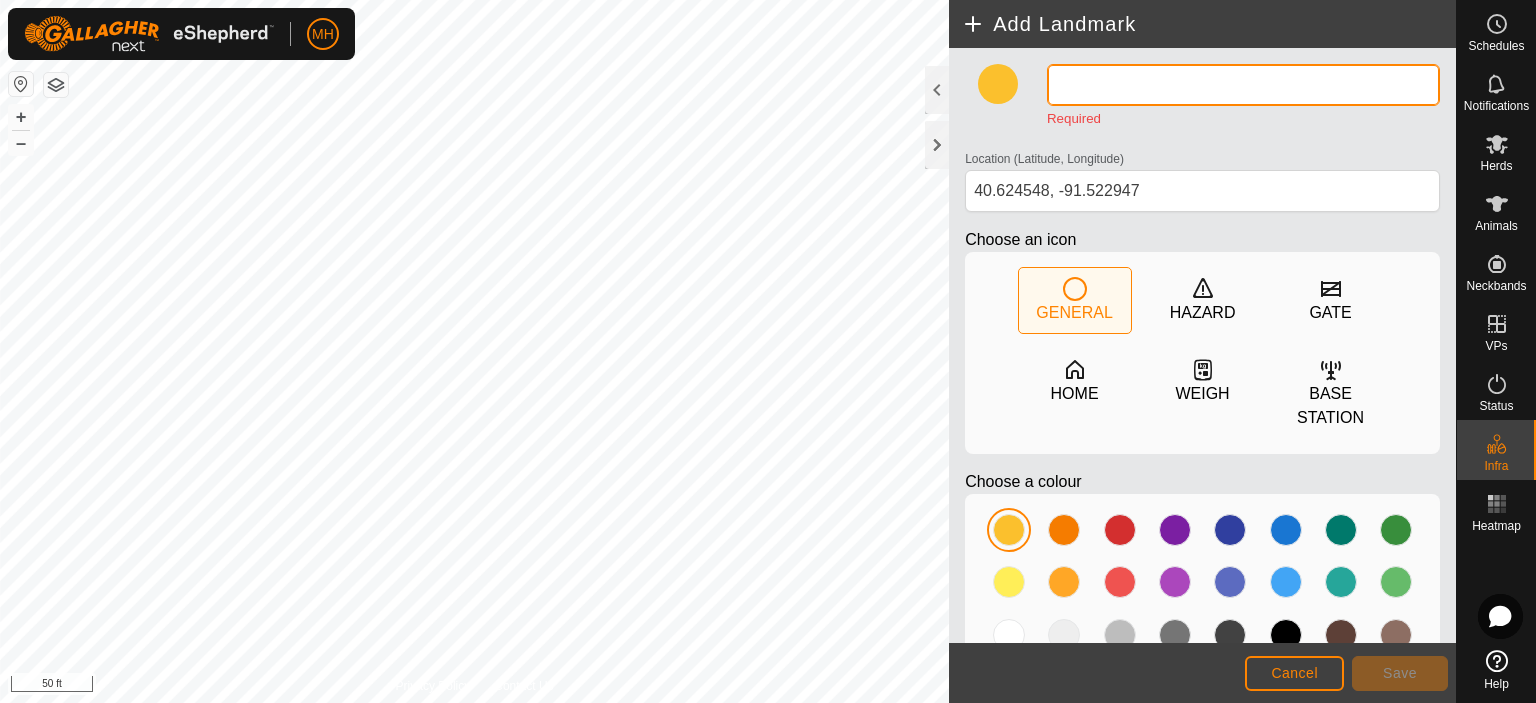 type on "a" 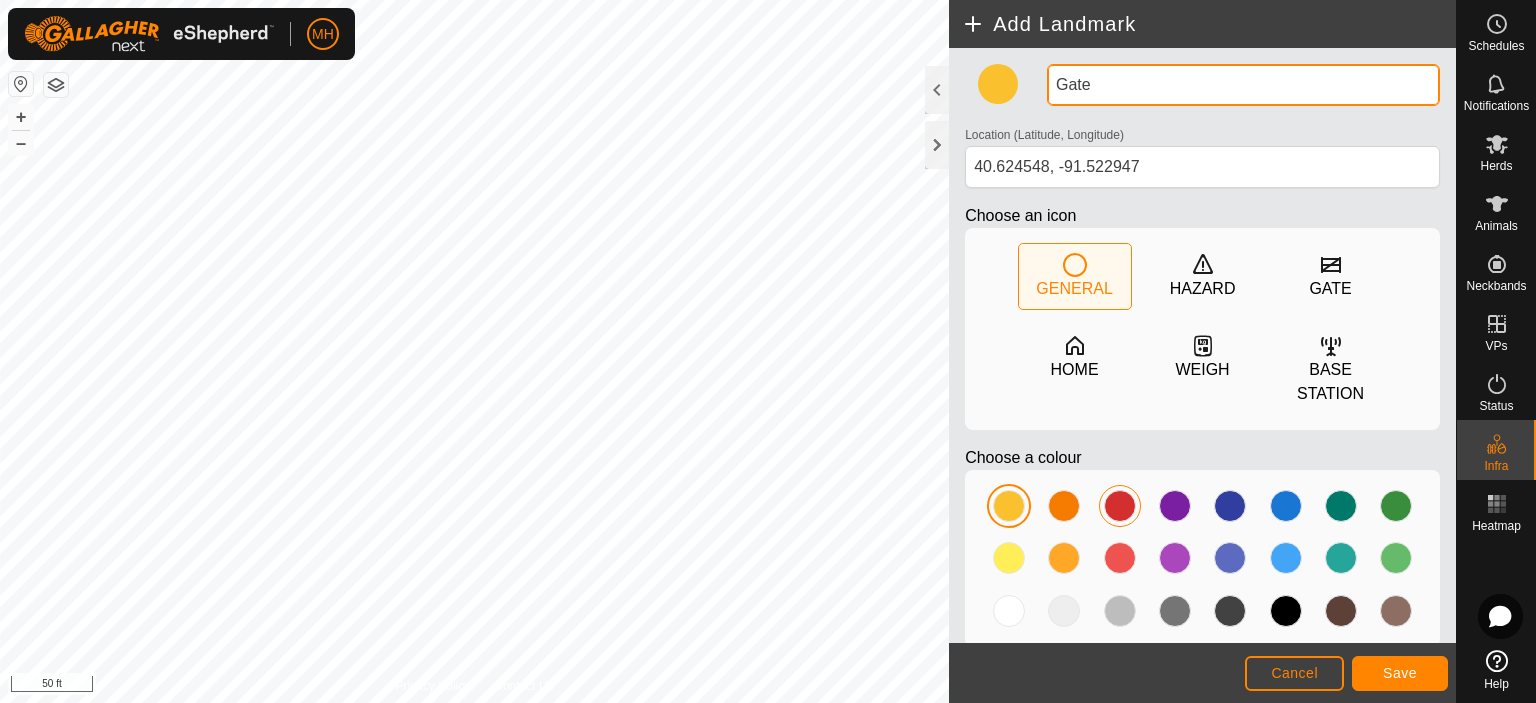 type on "Gate" 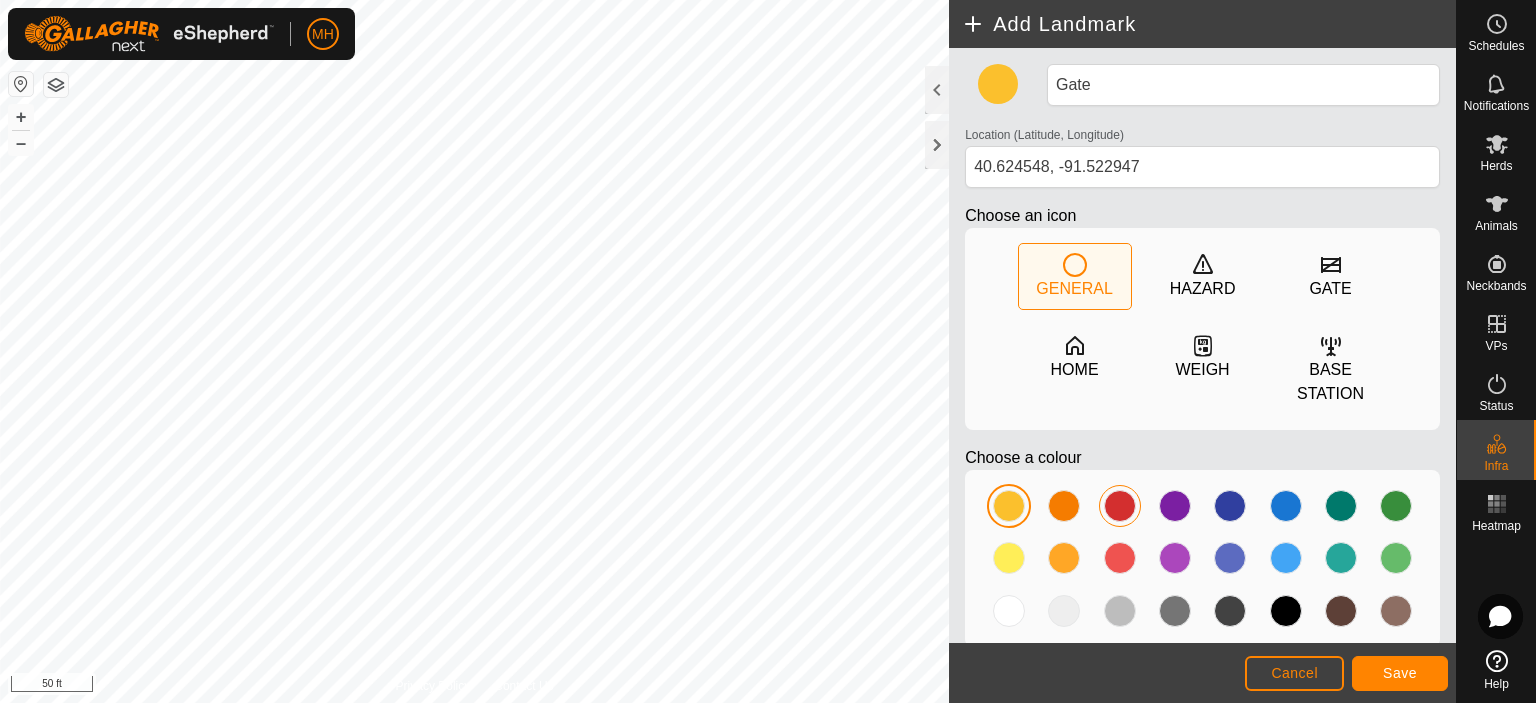 click 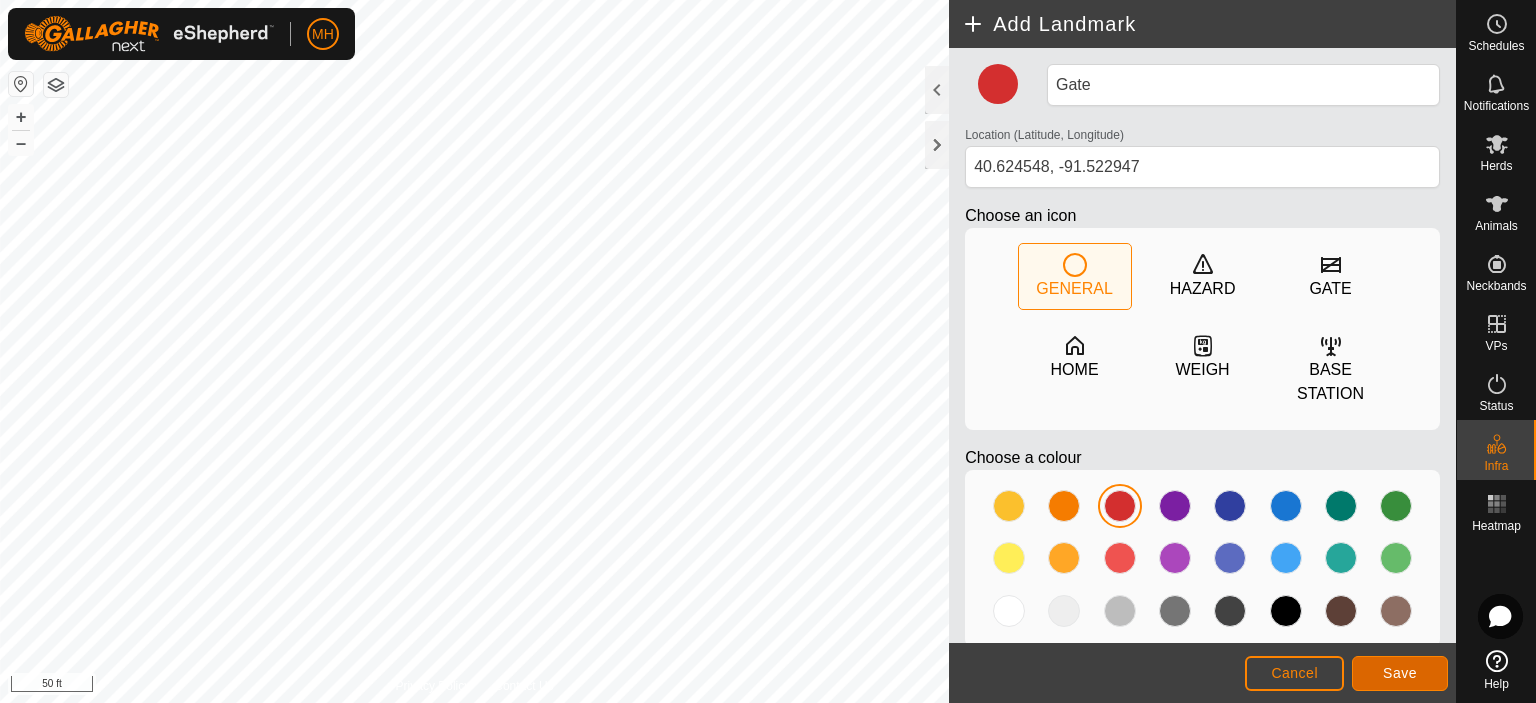 click on "Save" 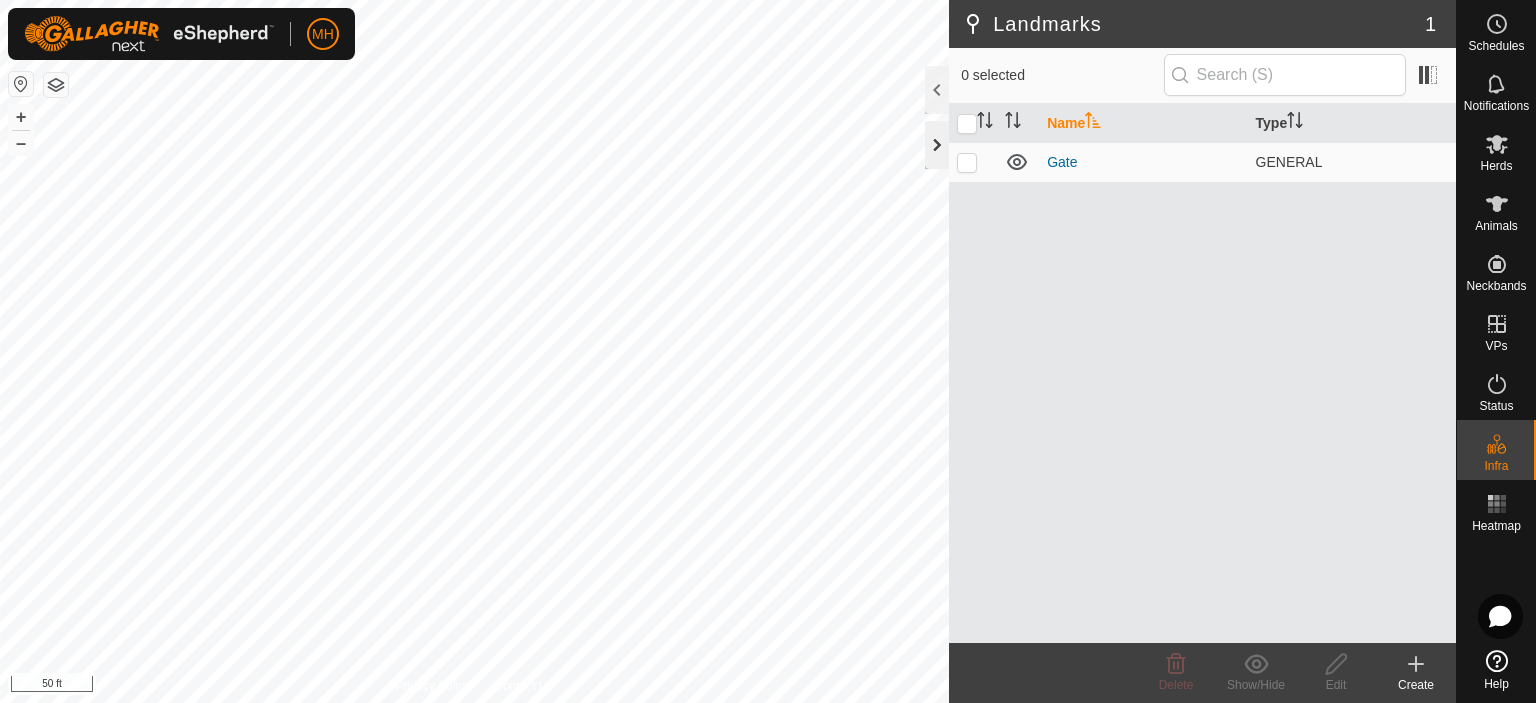 click 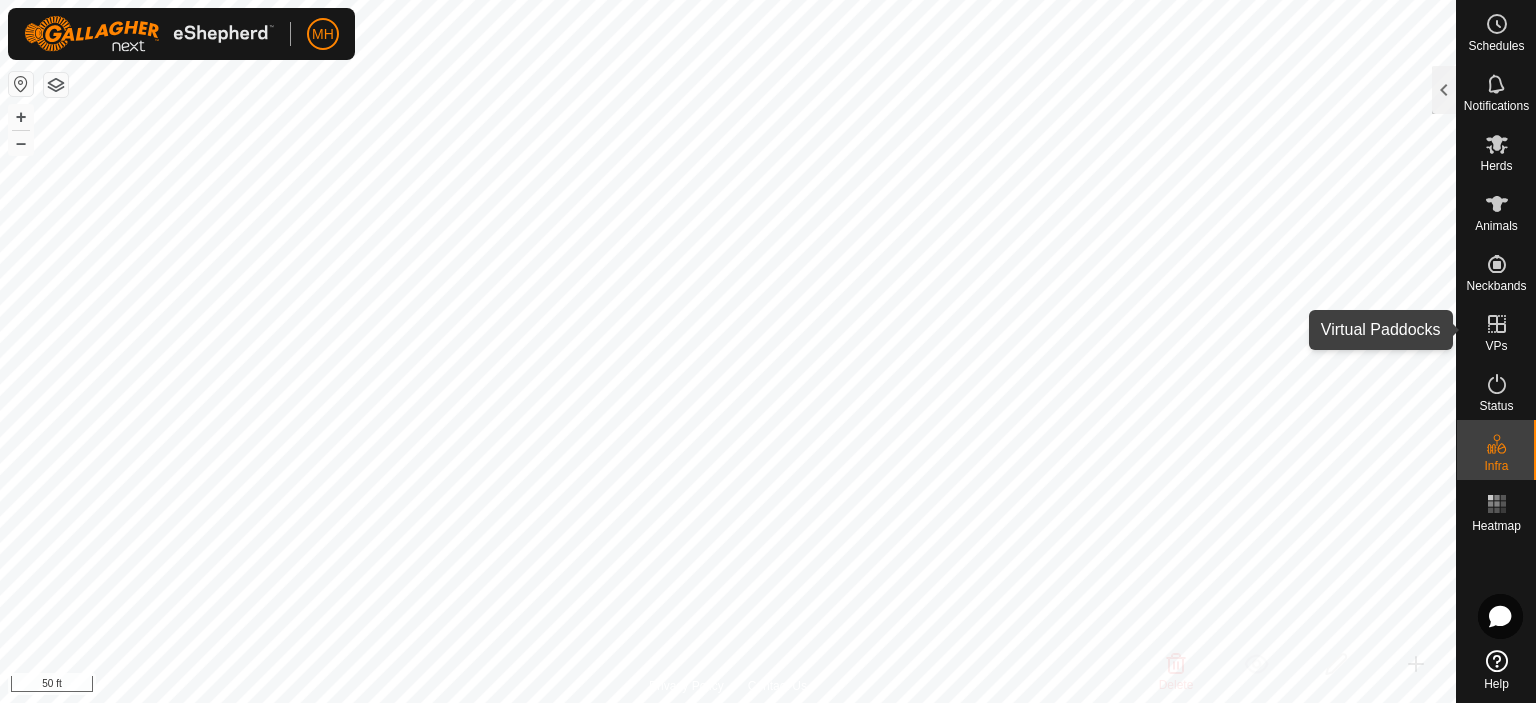click 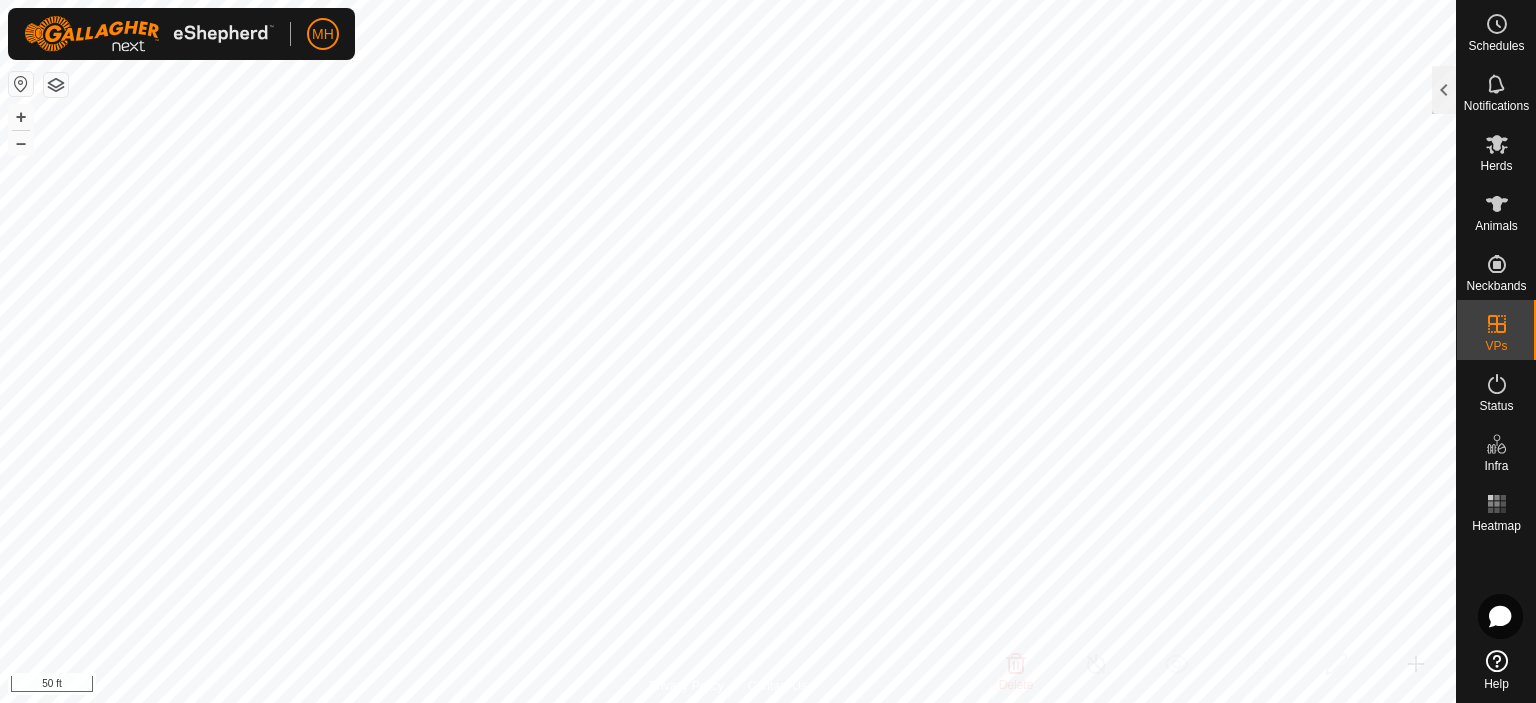 click on "Privacy Policy Contact Us + – ⇧ i 50 ft" at bounding box center (728, 351) 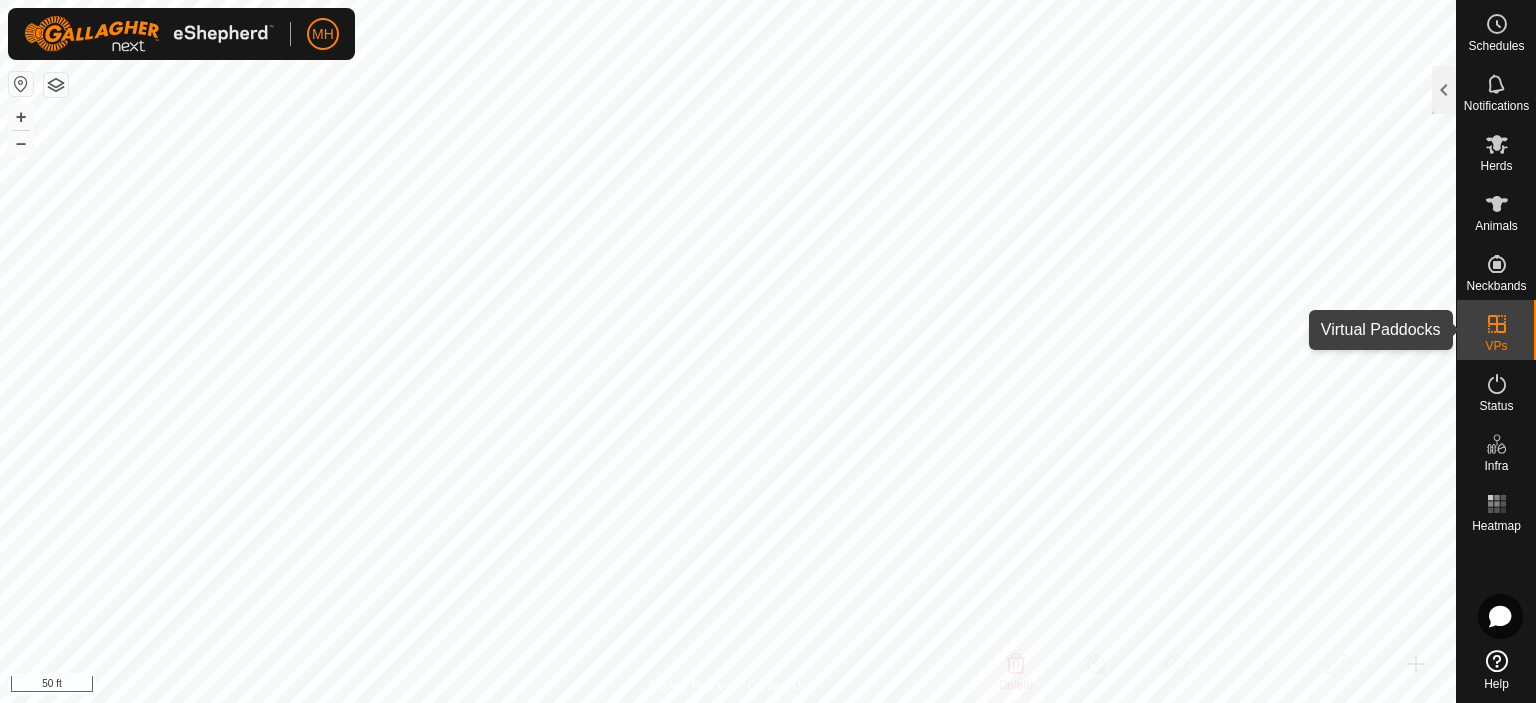 click 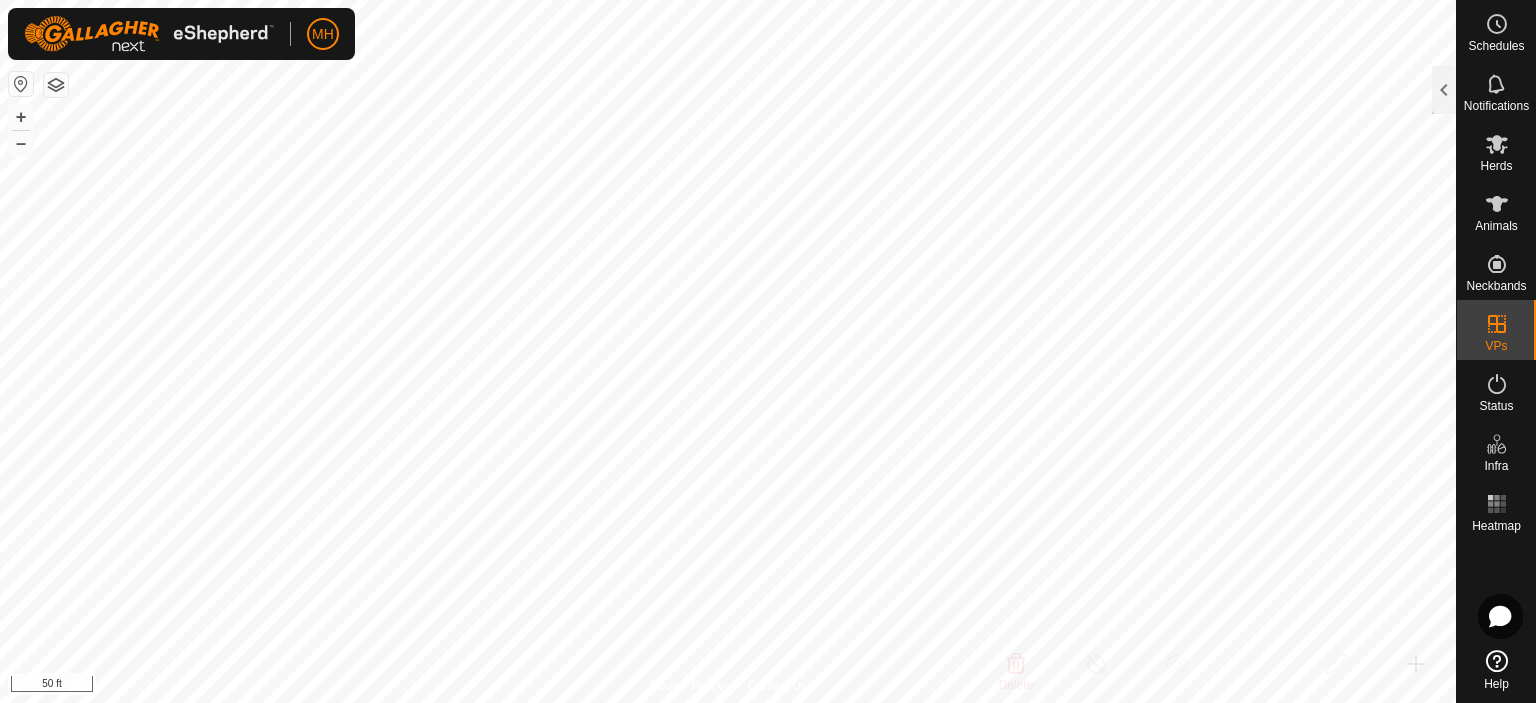 click 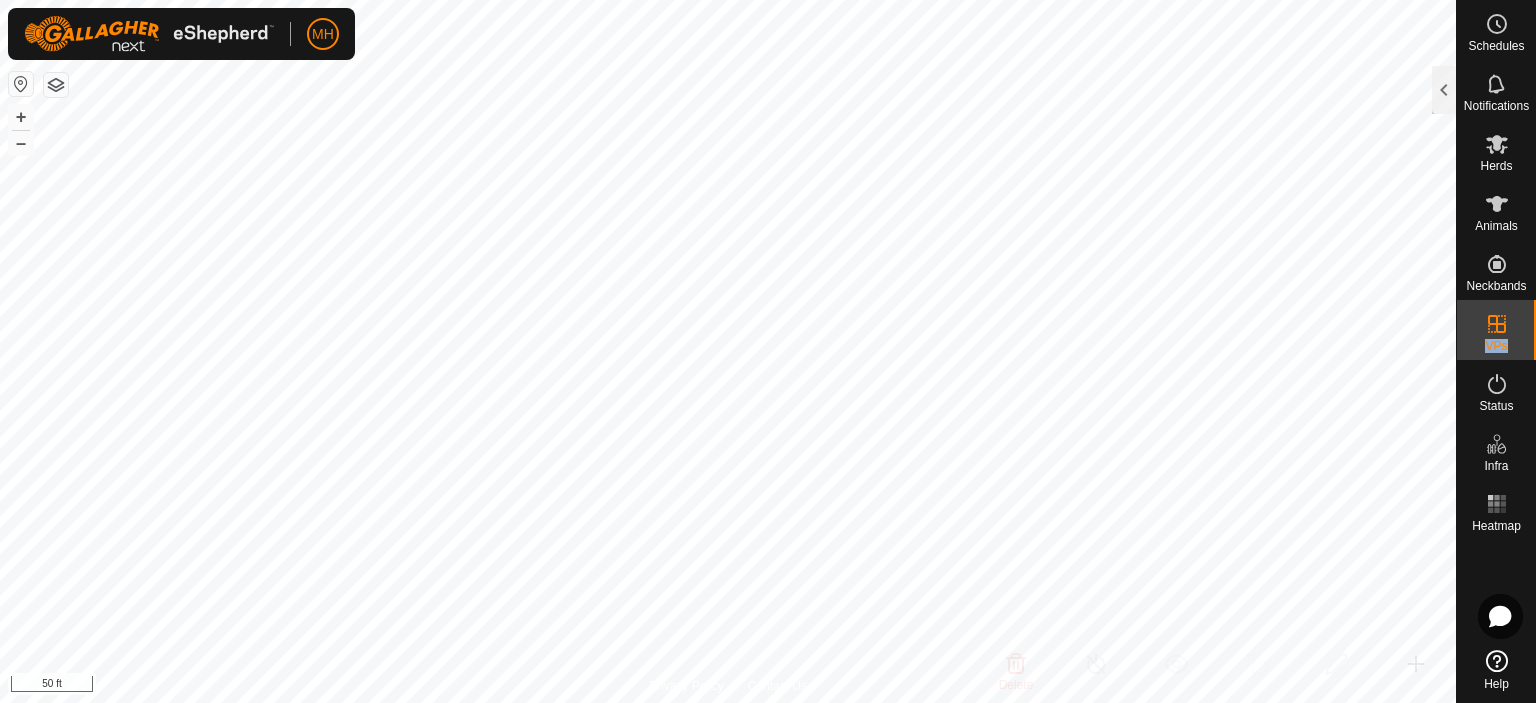 click 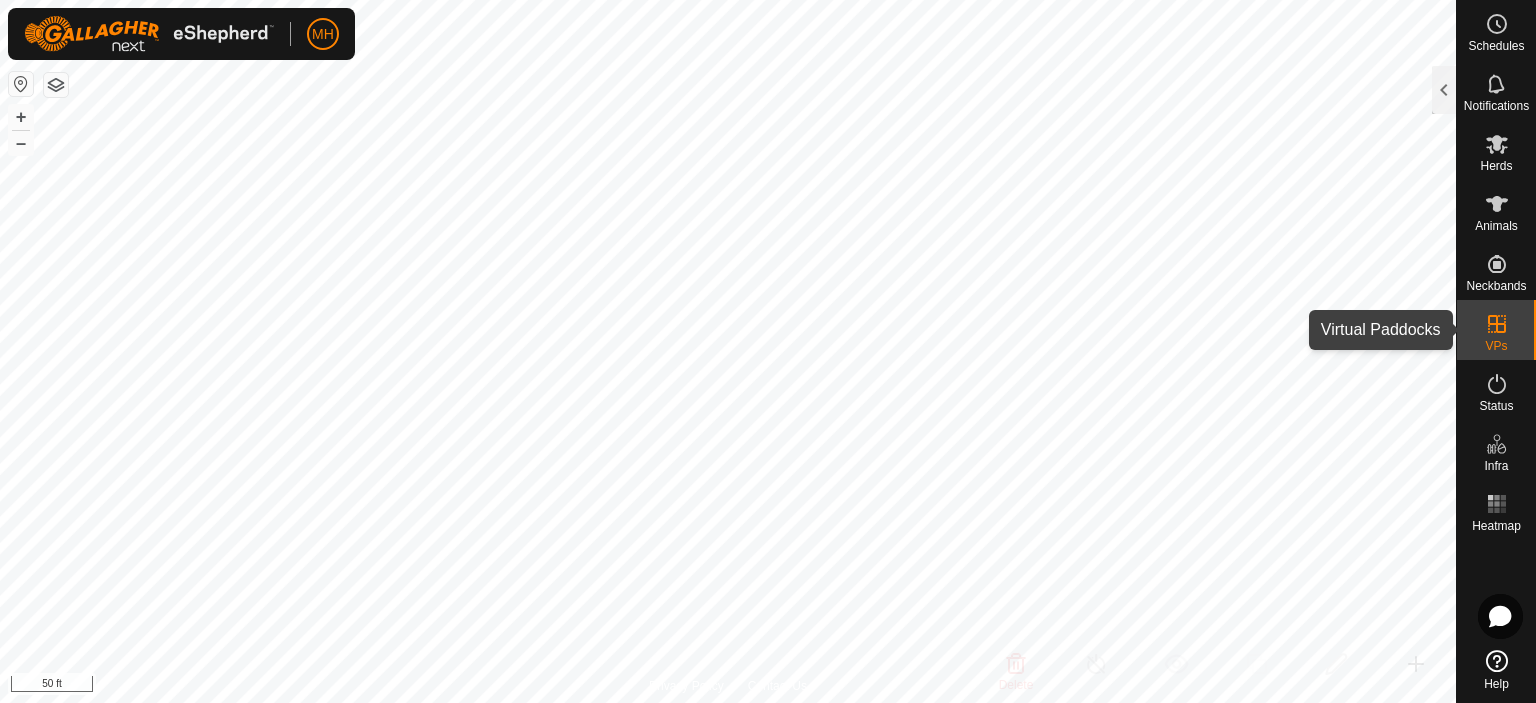 click 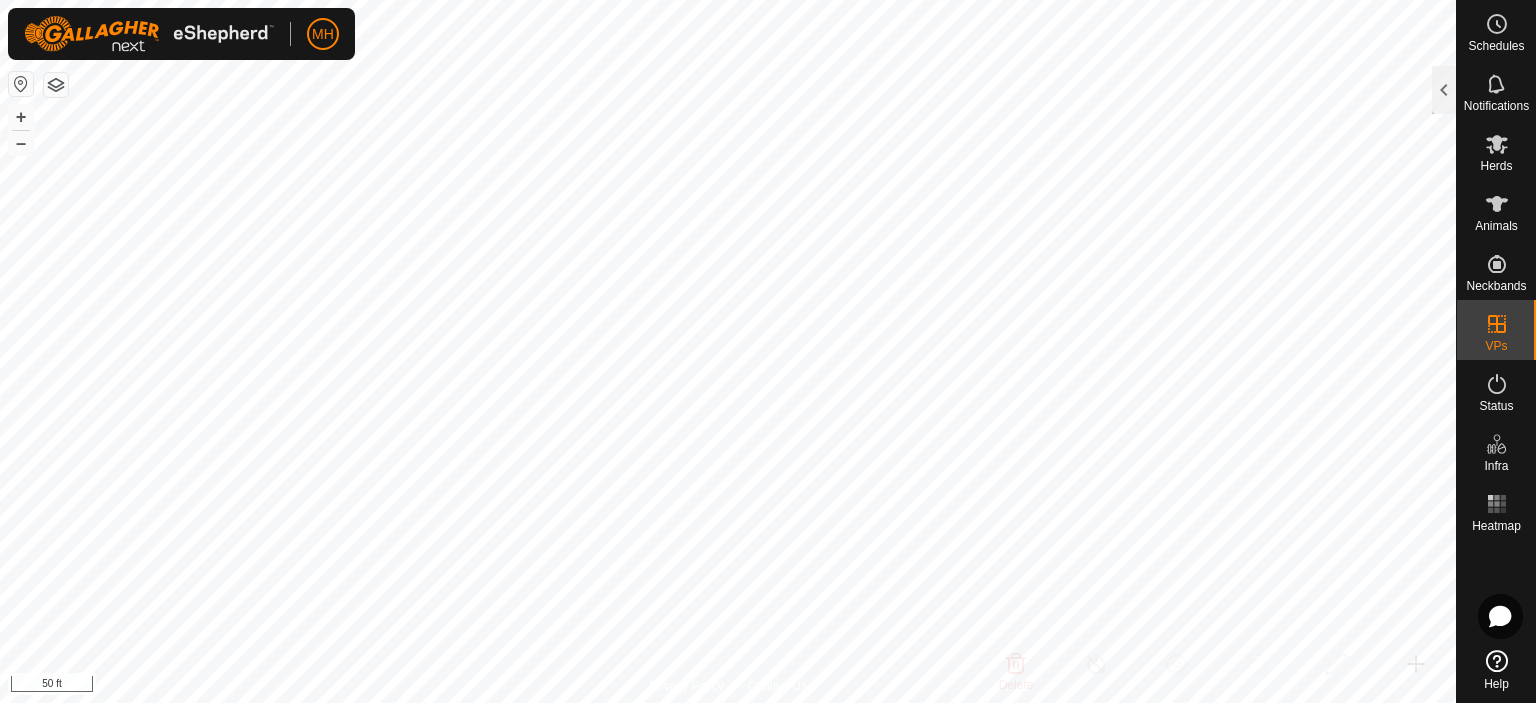 click on "VPs" at bounding box center [1496, 330] 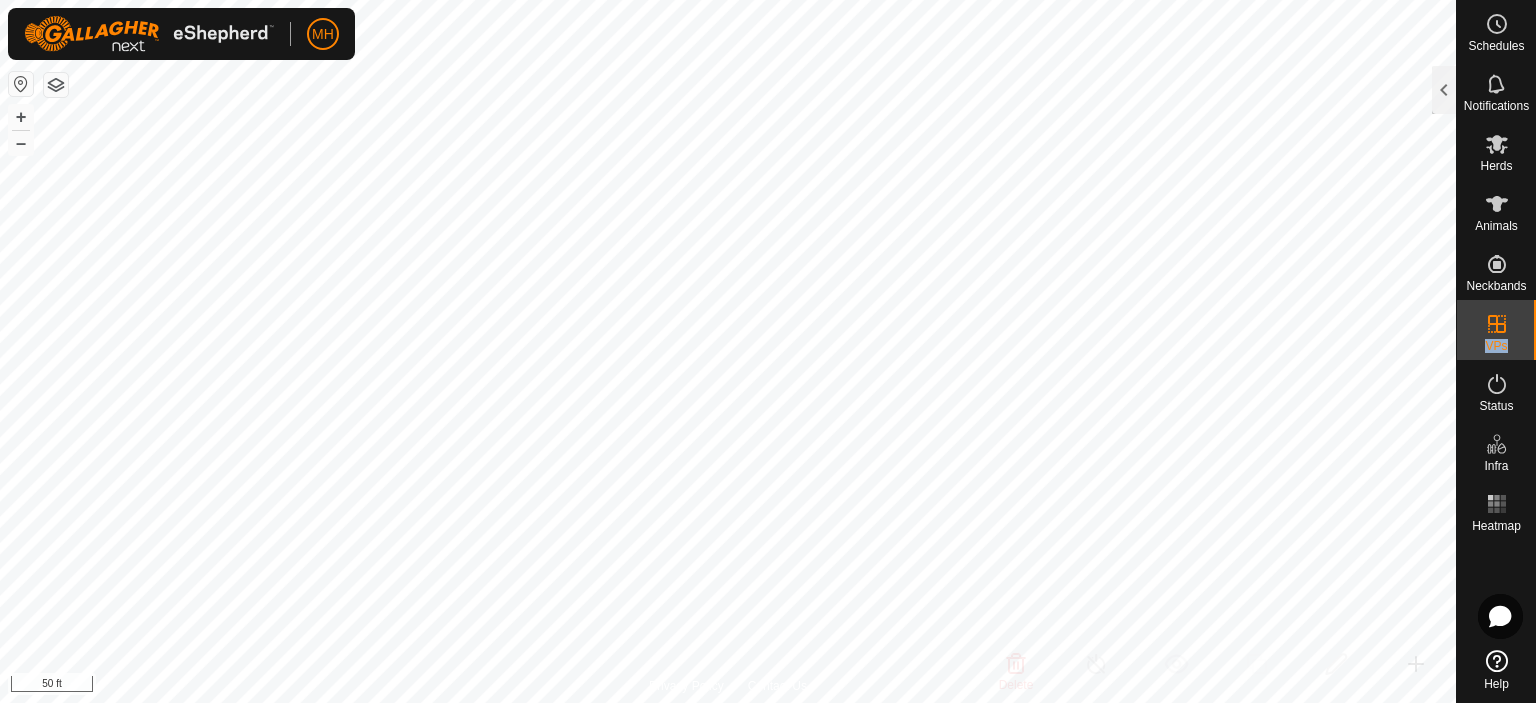 click on "VPs" at bounding box center [1496, 330] 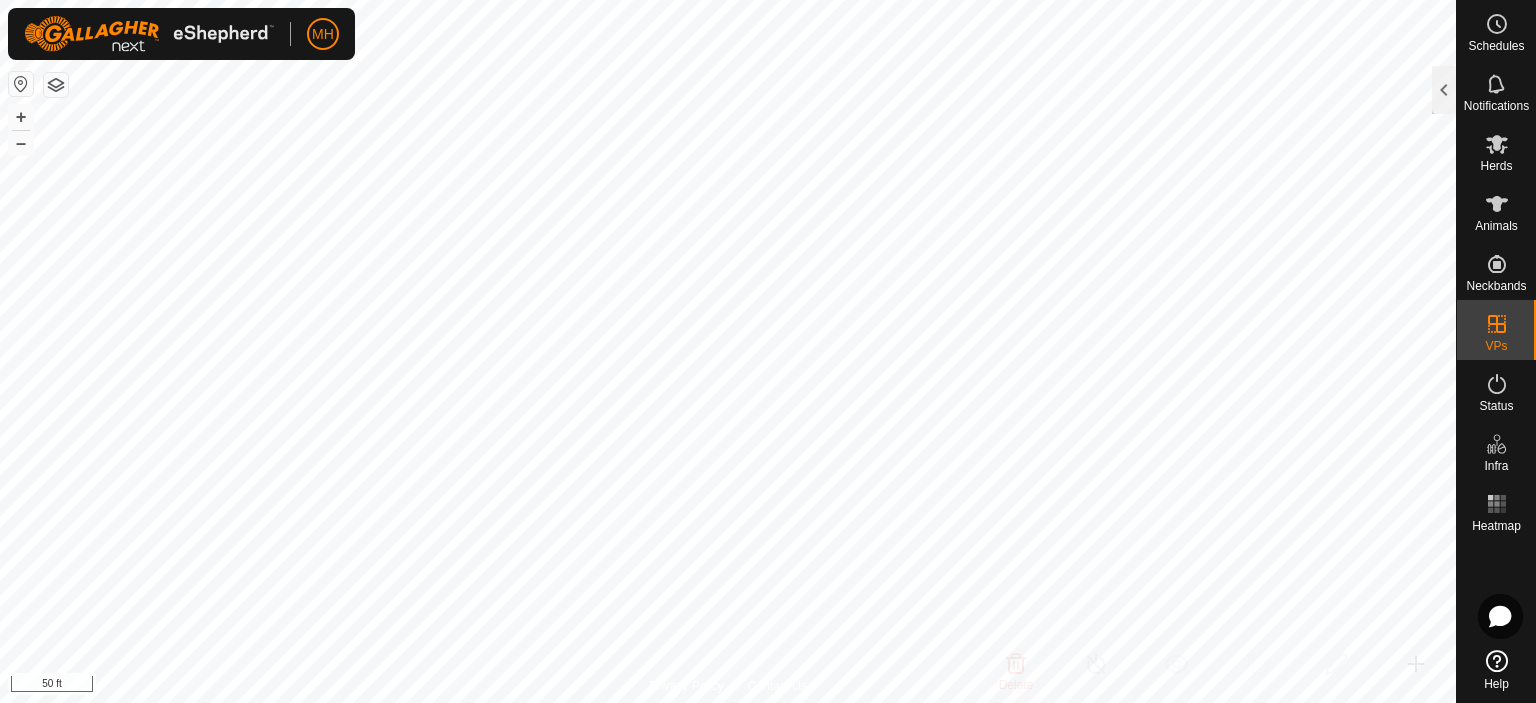 click at bounding box center (1497, 324) 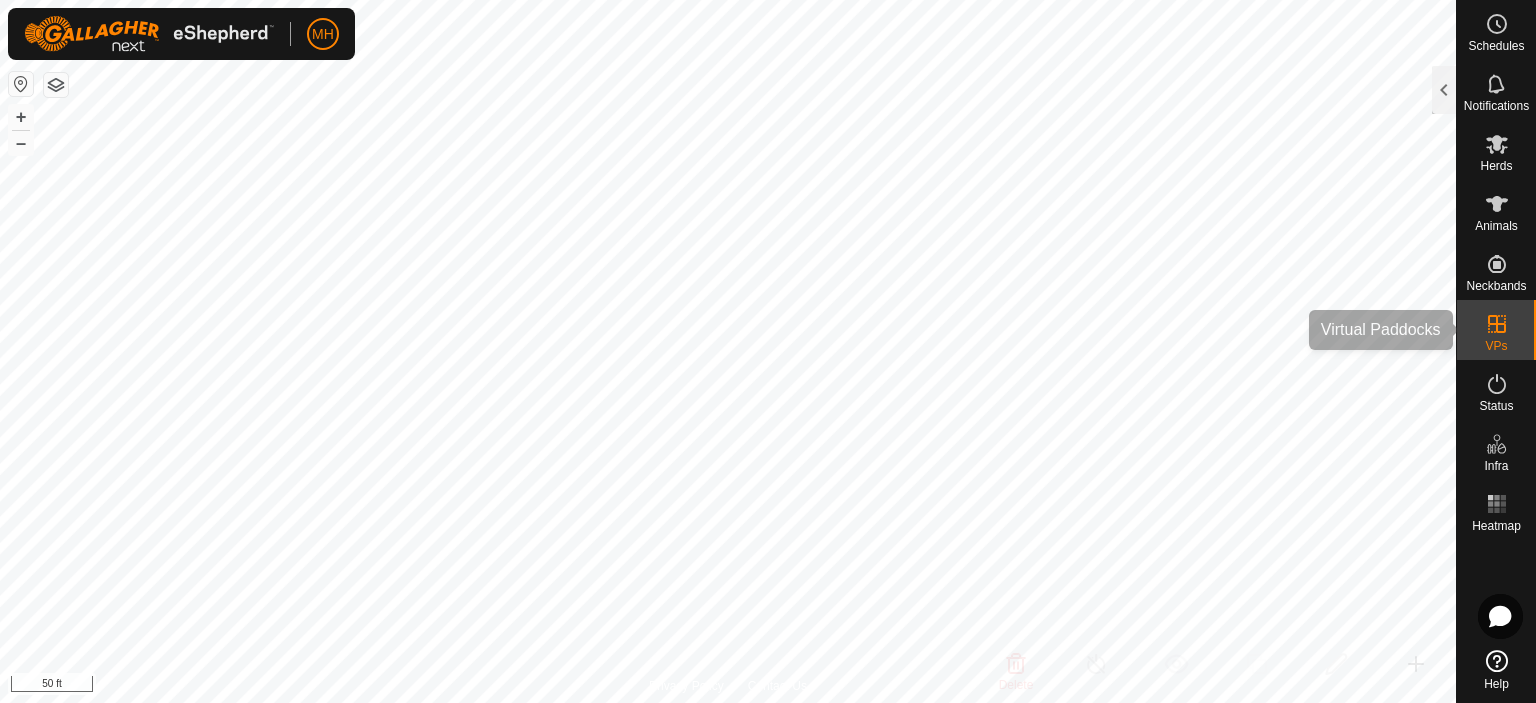 click on "VPs" at bounding box center (1496, 346) 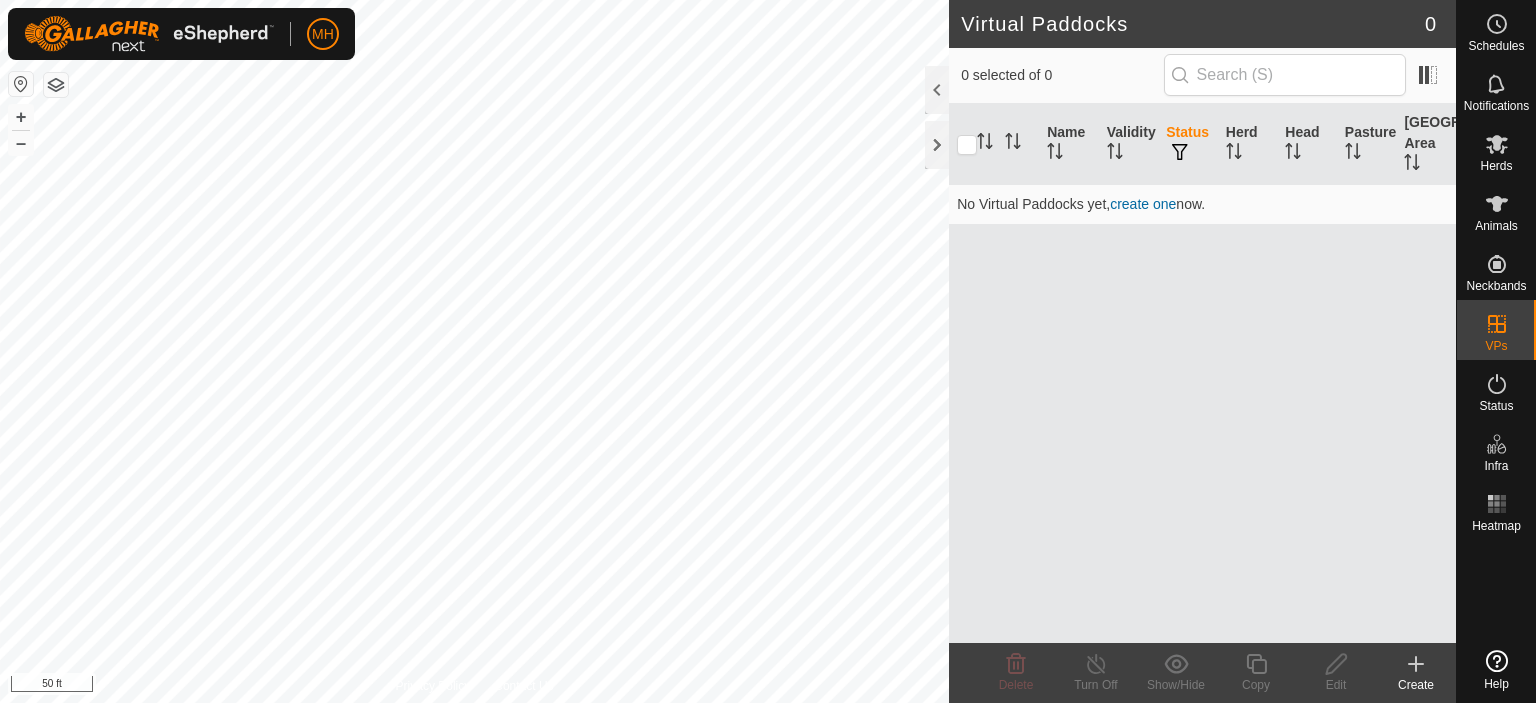 scroll, scrollTop: 0, scrollLeft: 0, axis: both 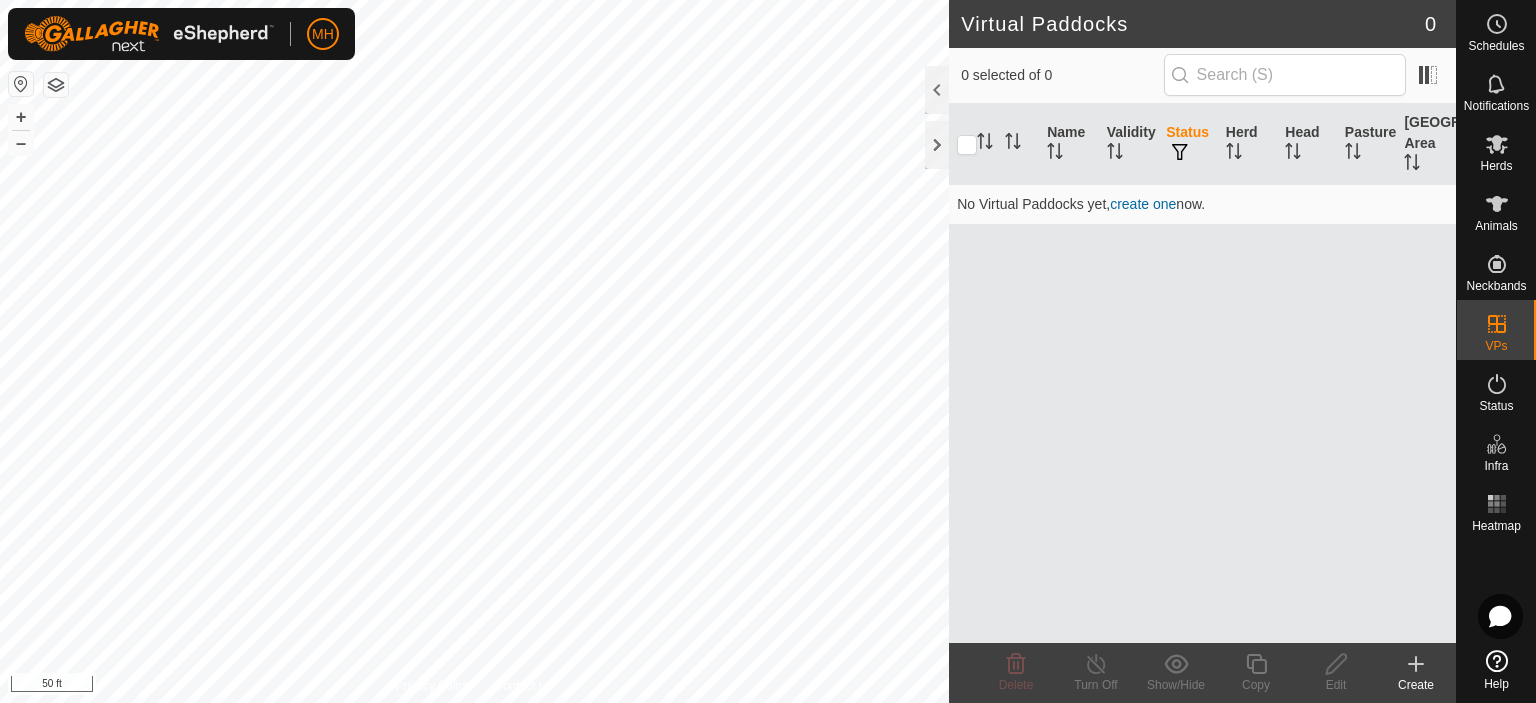 click 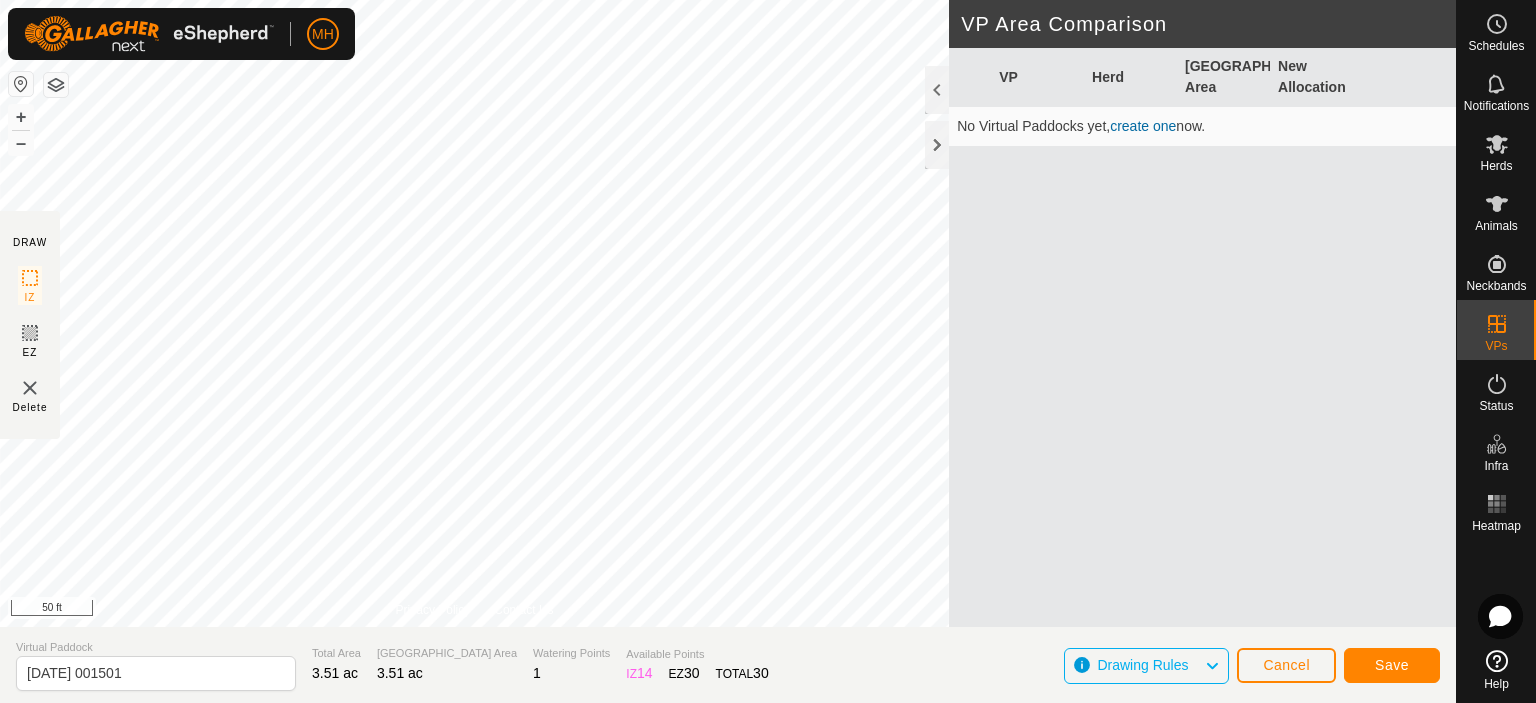 click on "Drawing Rules" 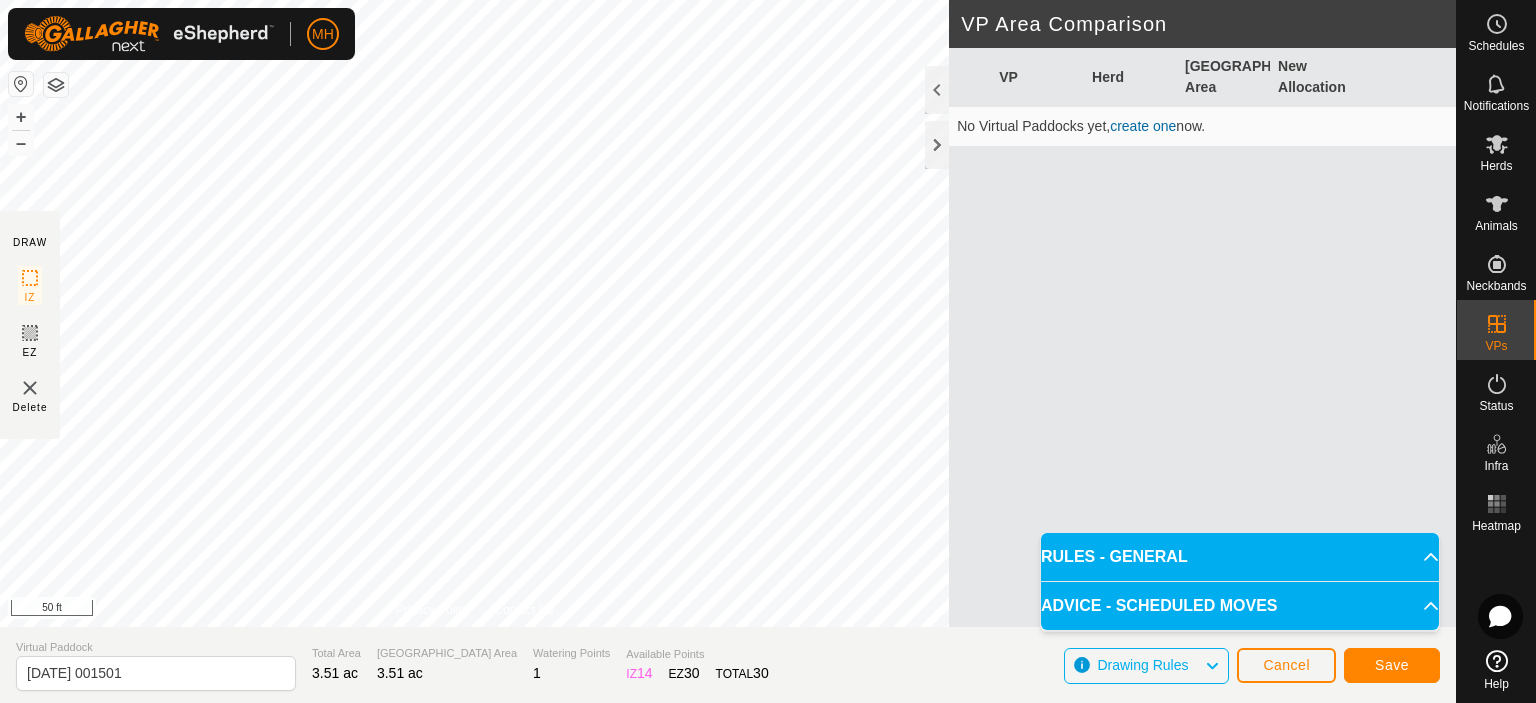 click on "VP   Herd   Grazing Area   New Allocation   No Virtual Paddocks yet,  create one  now." at bounding box center (1202, 361) 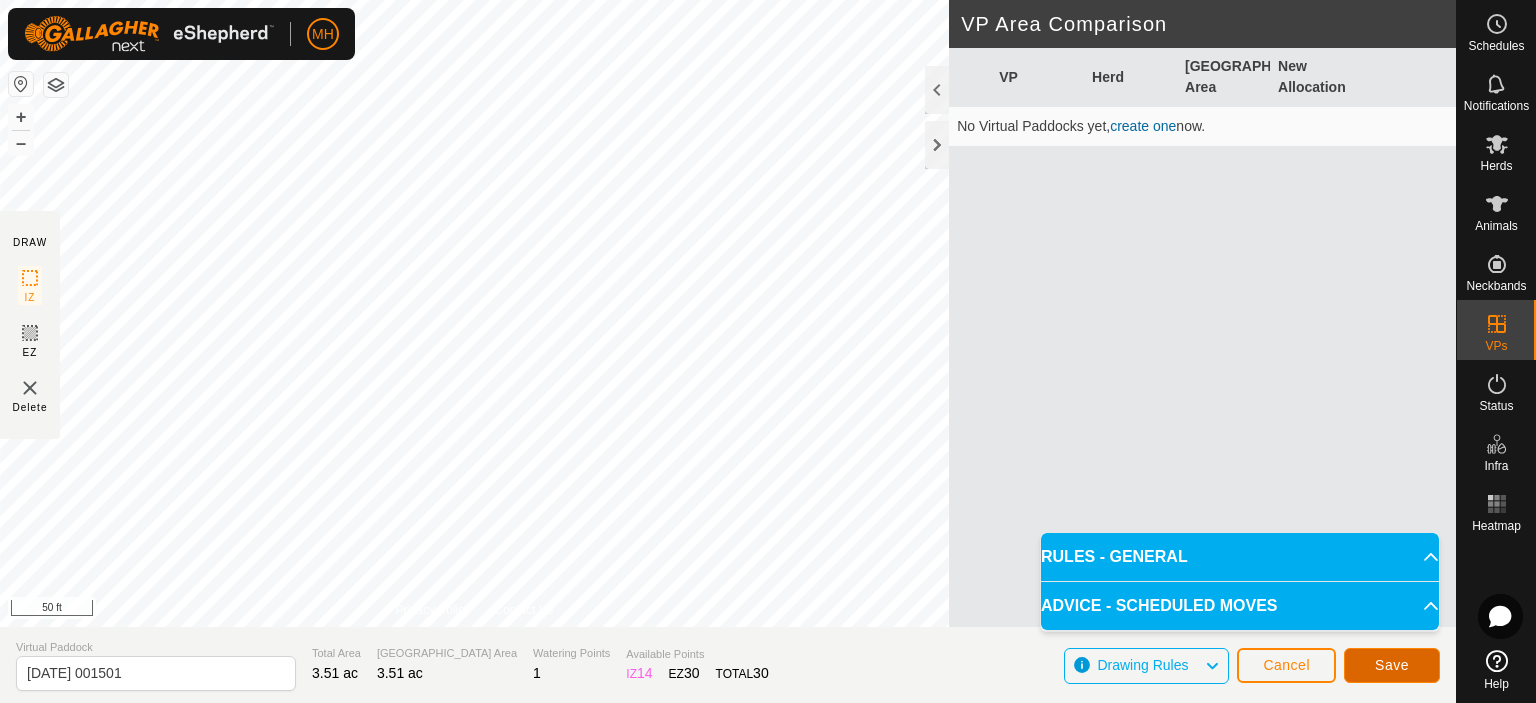 click on "Save" 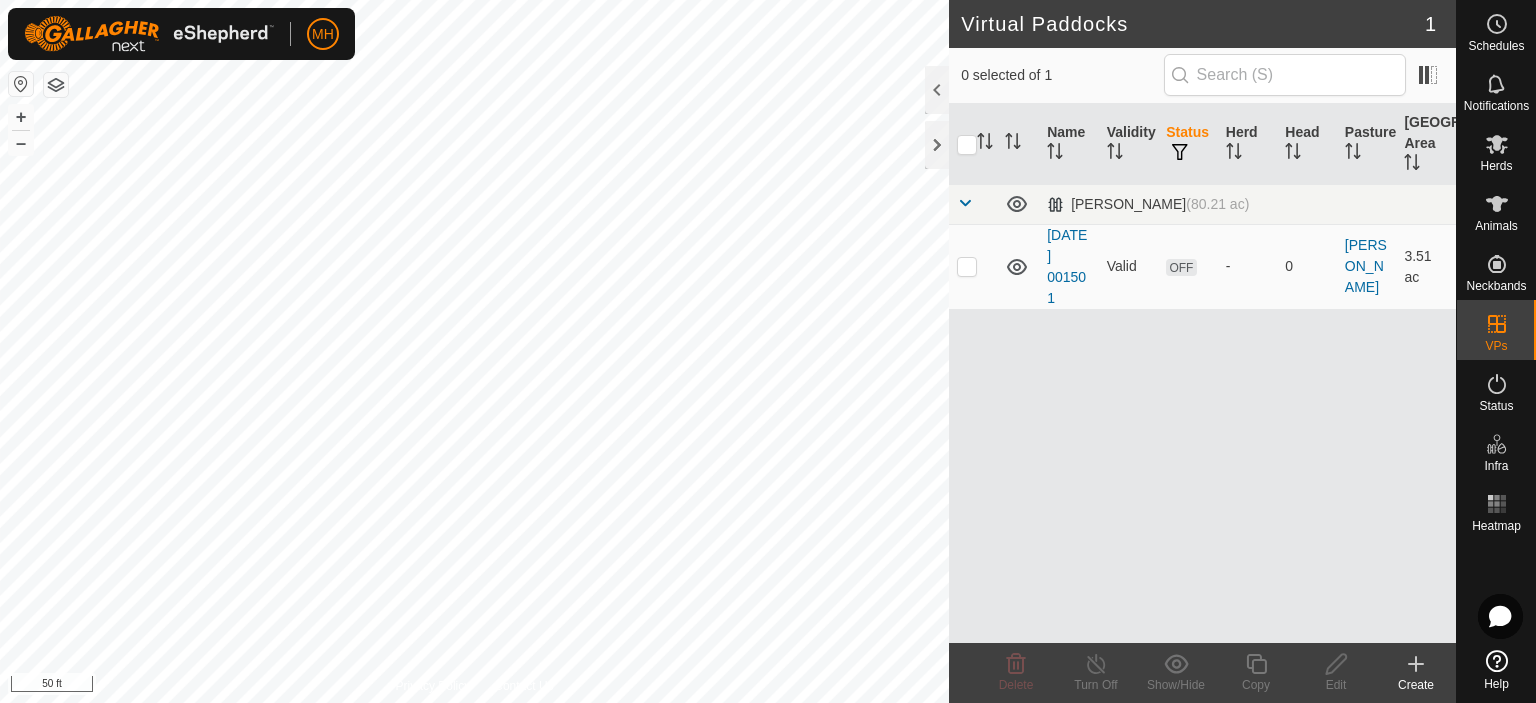 click 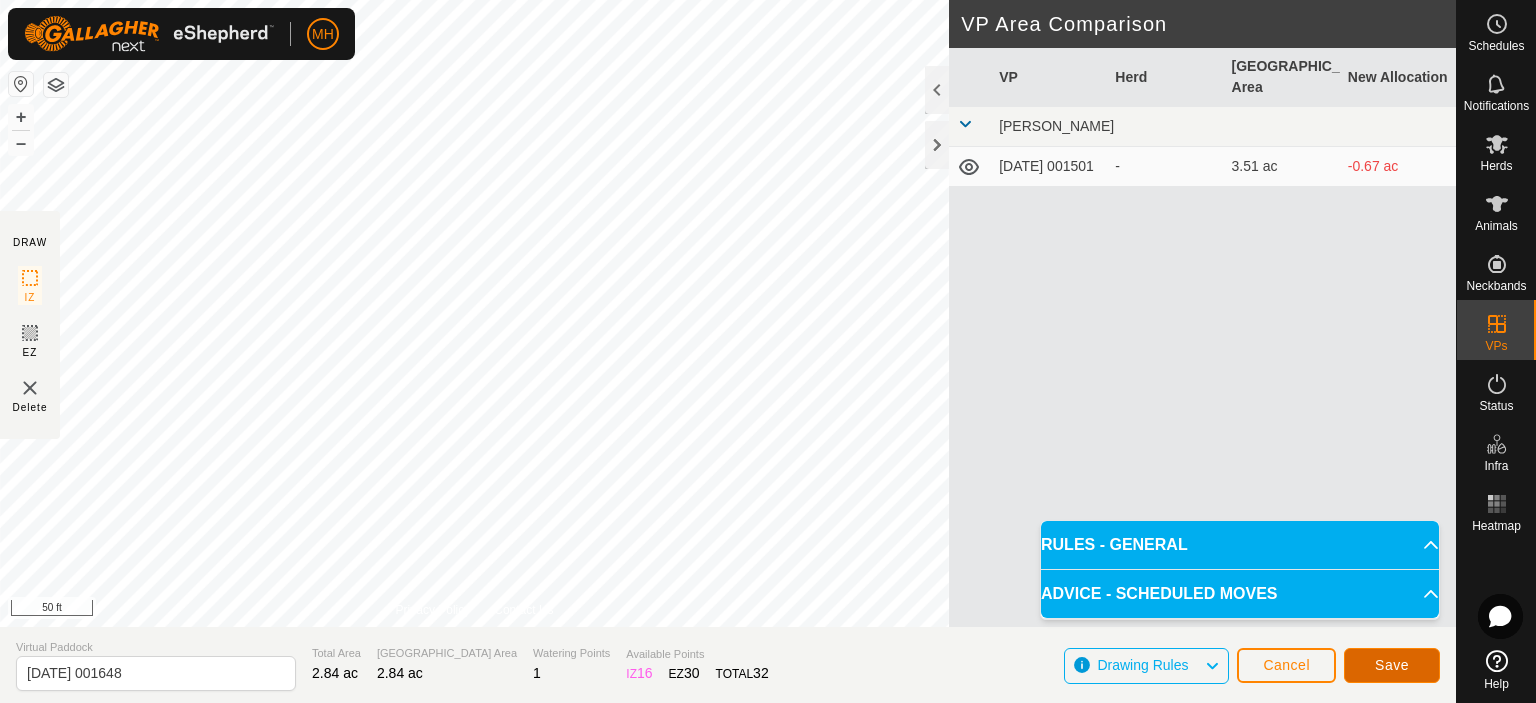 click on "Save" 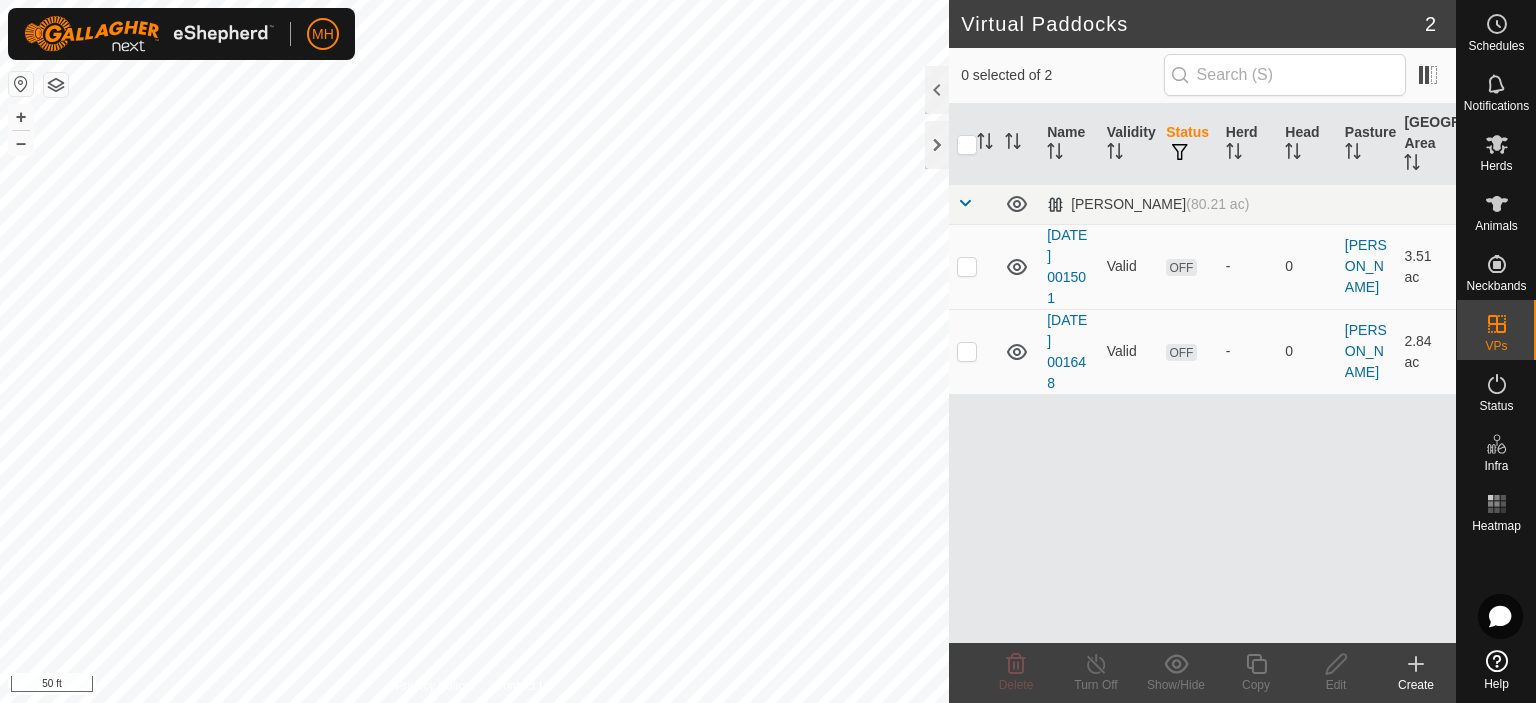 drag, startPoint x: 1070, startPoint y: 257, endPoint x: 1119, endPoint y: 523, distance: 270.4755 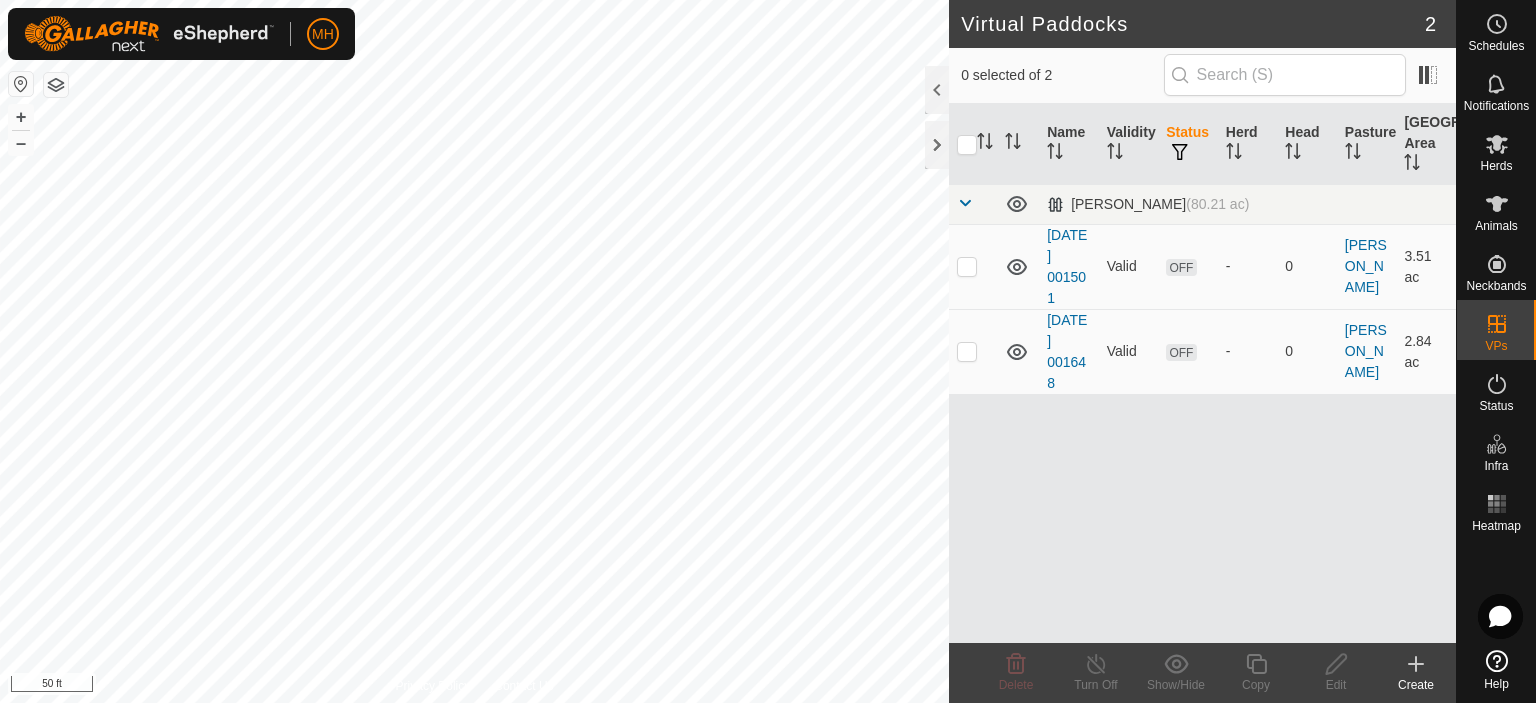click on "Name   Validity   Status   Herd   Head   Pasture   [GEOGRAPHIC_DATA] Area   [PERSON_NAME]   (80.21 ac) [DATE] 001501  Valid  OFF  -   0   [PERSON_NAME]   3.51 ac  [DATE] 001648  Valid  OFF  -   0   [PERSON_NAME]   2.84 ac" at bounding box center [1202, 373] 